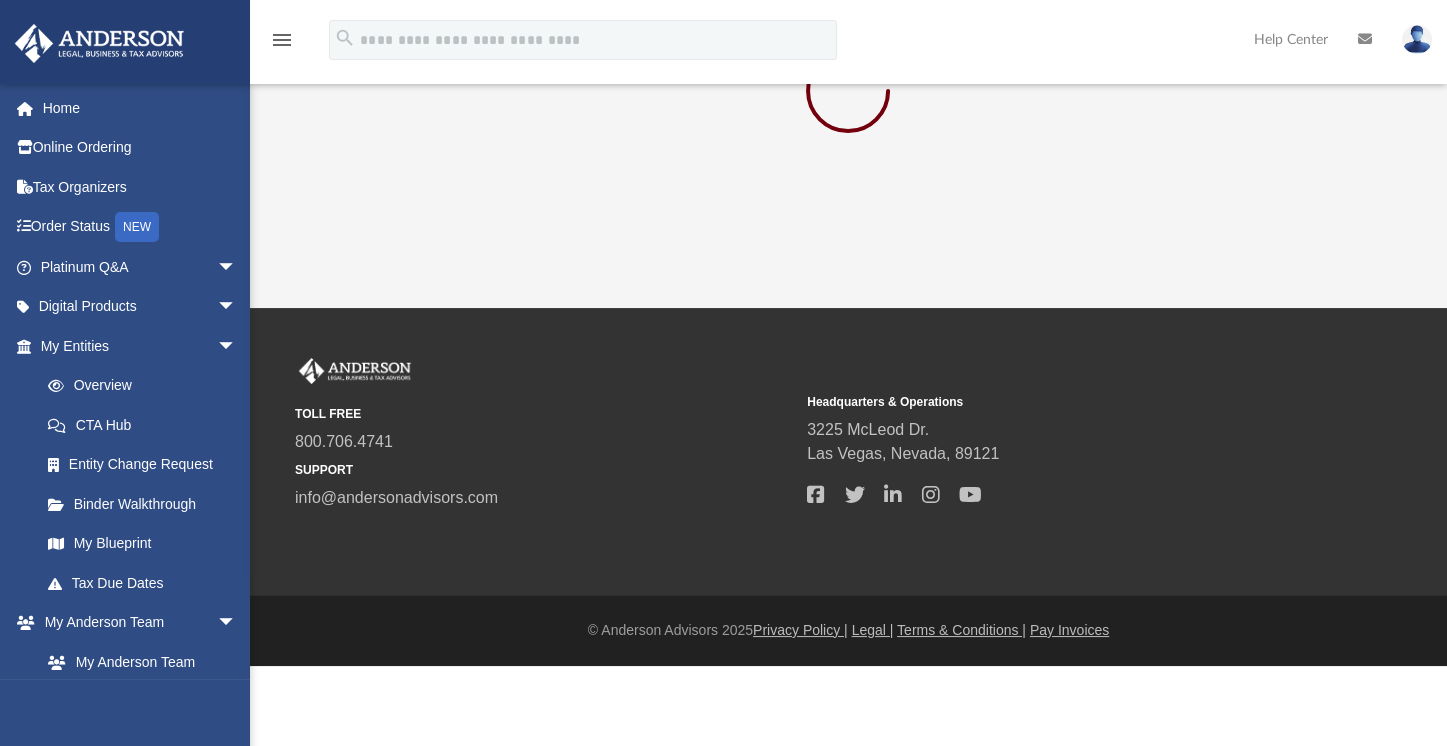 scroll, scrollTop: 30, scrollLeft: 0, axis: vertical 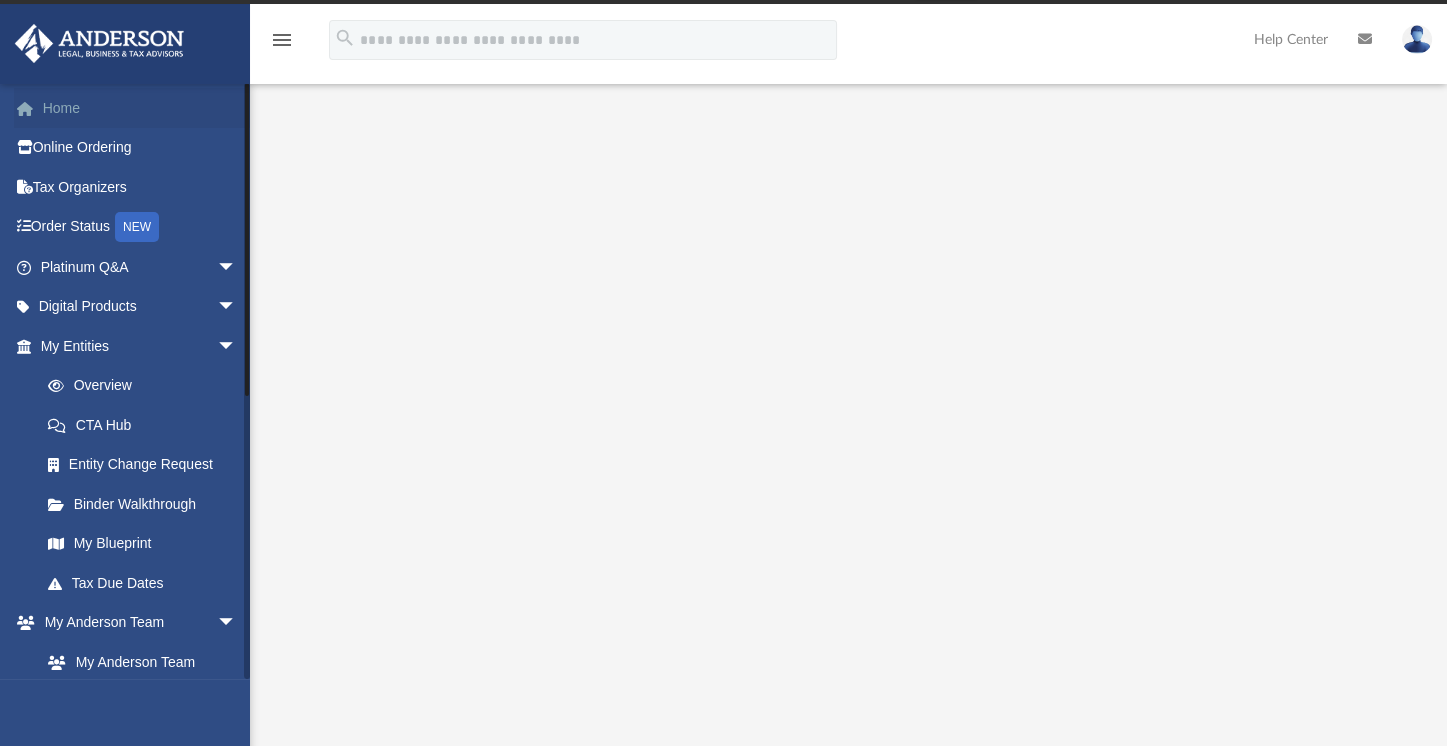 click on "Home" at bounding box center (140, 108) 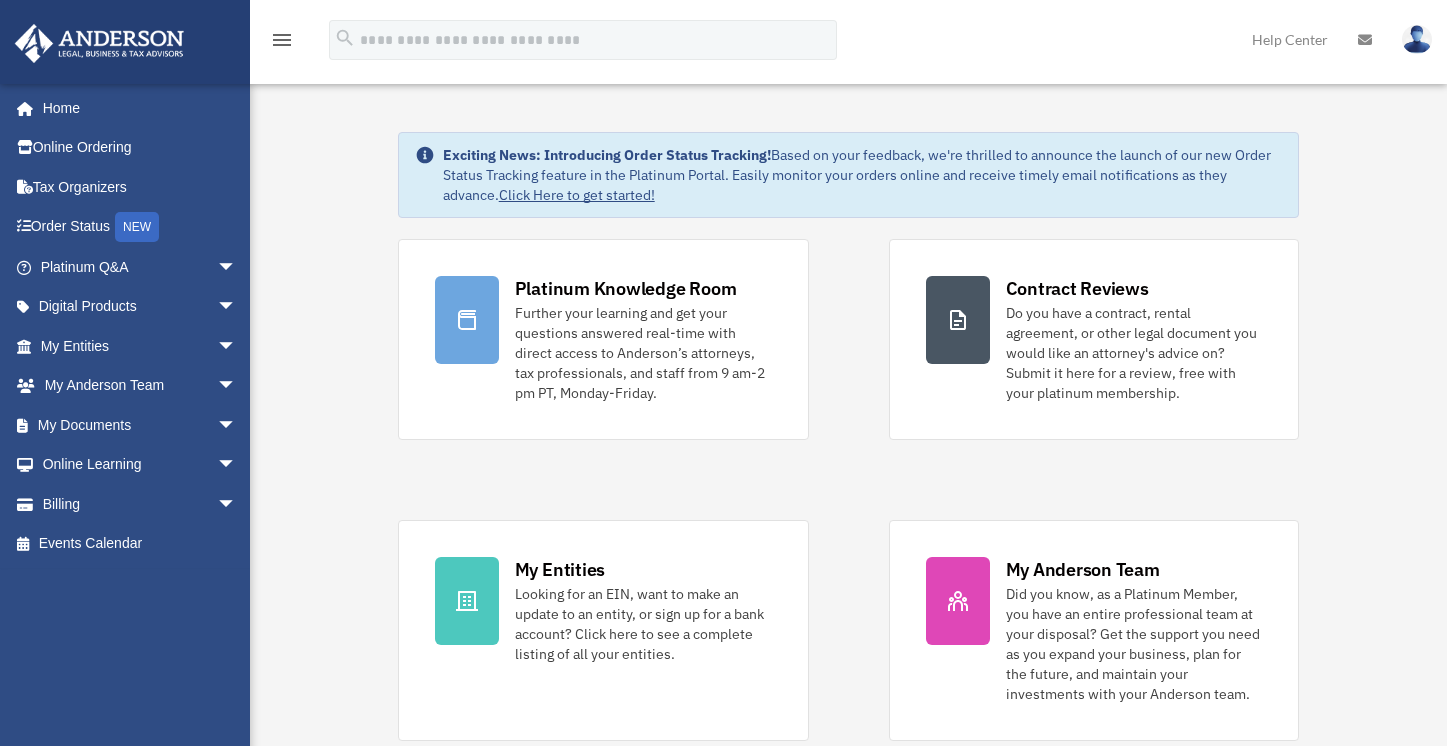 scroll, scrollTop: 0, scrollLeft: 0, axis: both 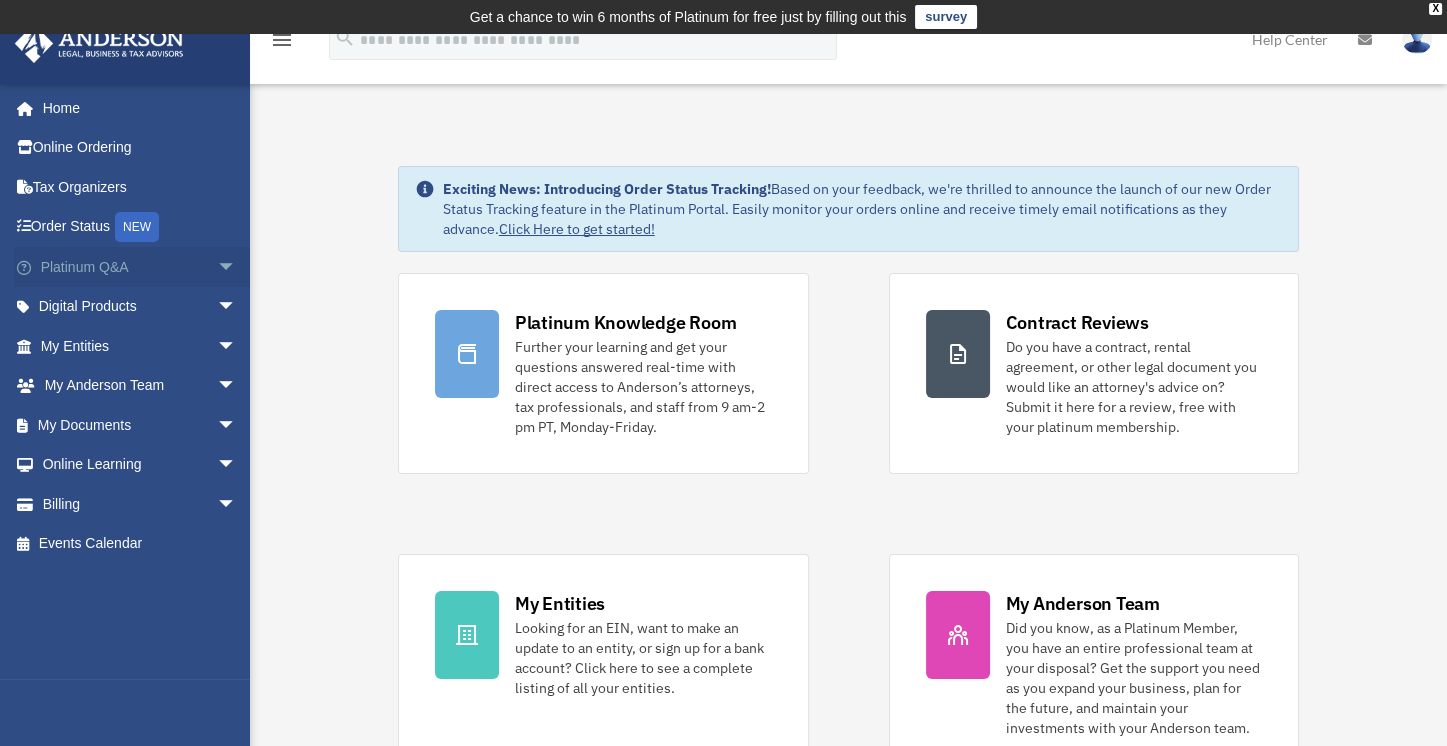 click on "Platinum Q&A arrow_drop_down" at bounding box center (140, 267) 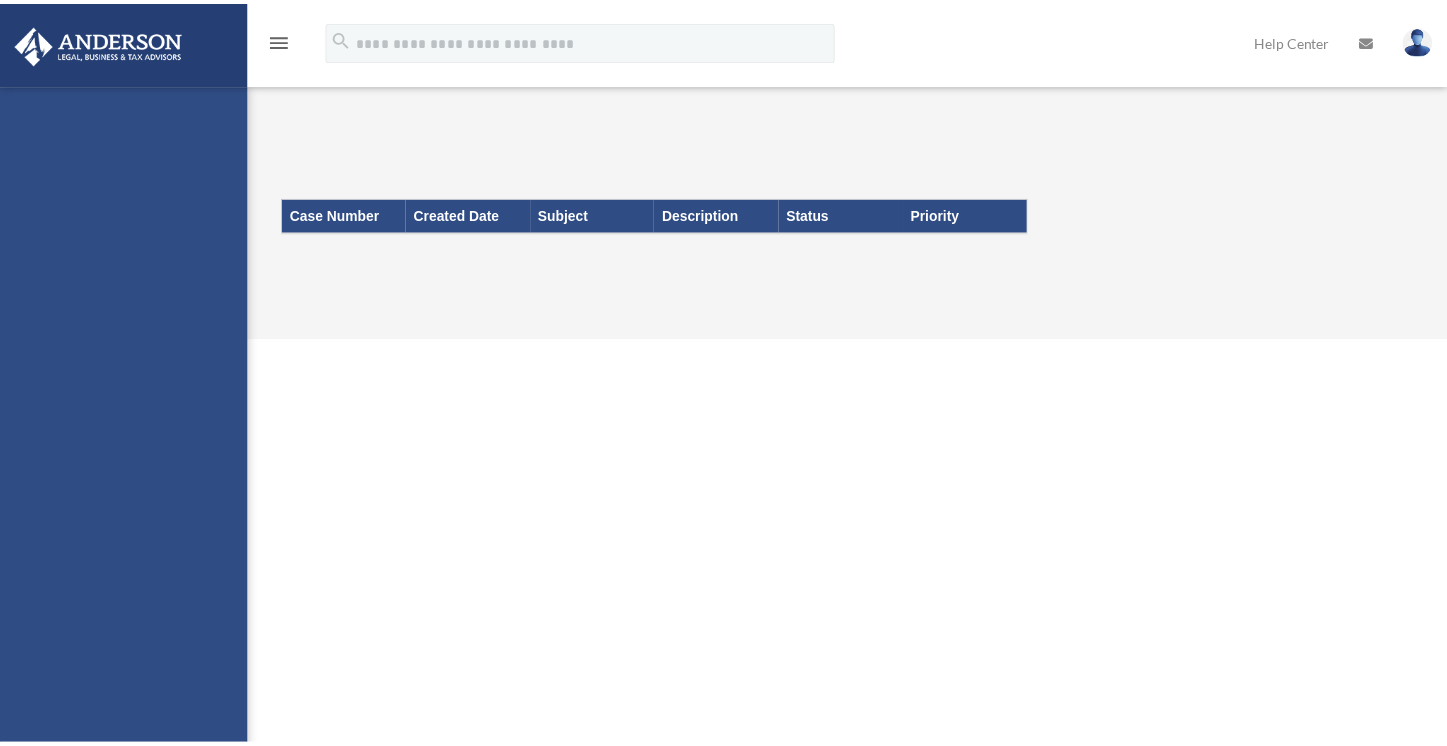scroll, scrollTop: 0, scrollLeft: 0, axis: both 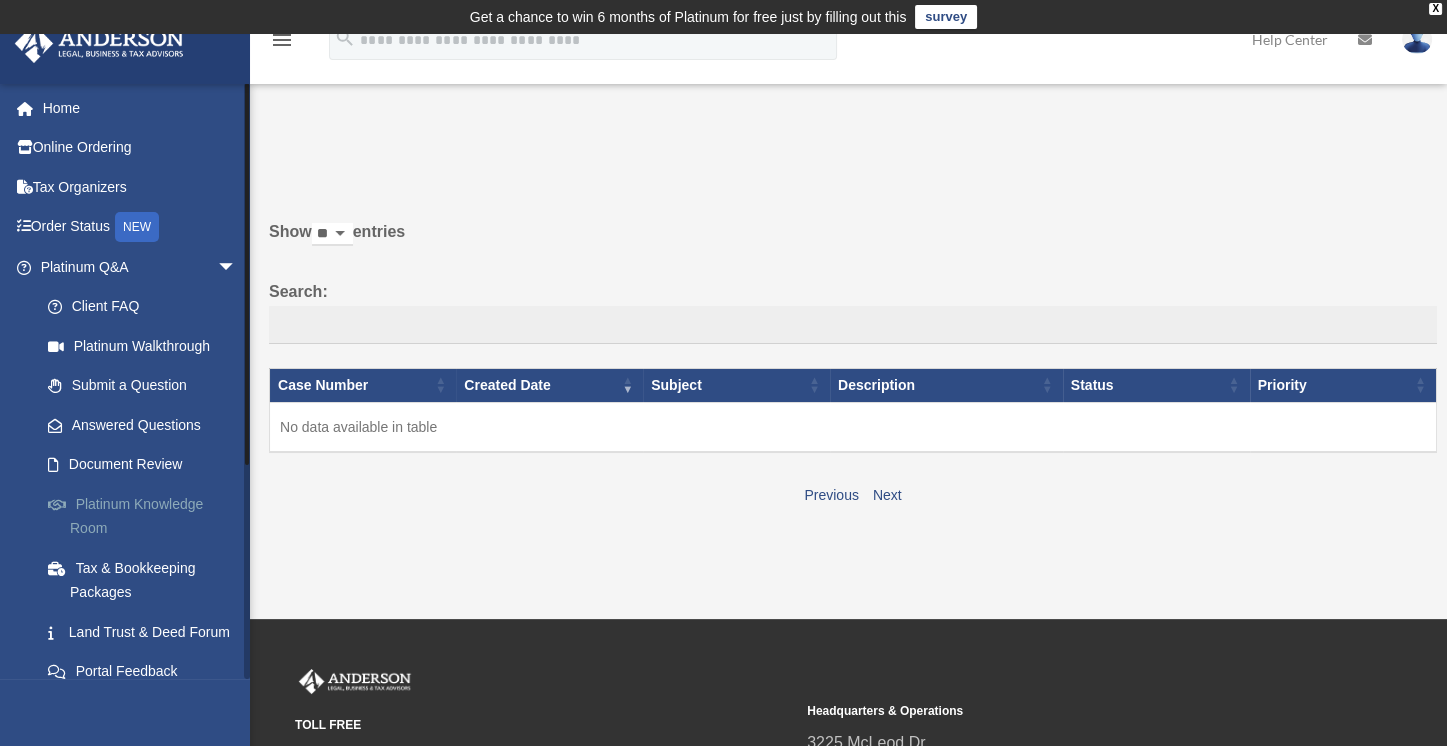 click on "Platinum Knowledge Room" at bounding box center (147, 516) 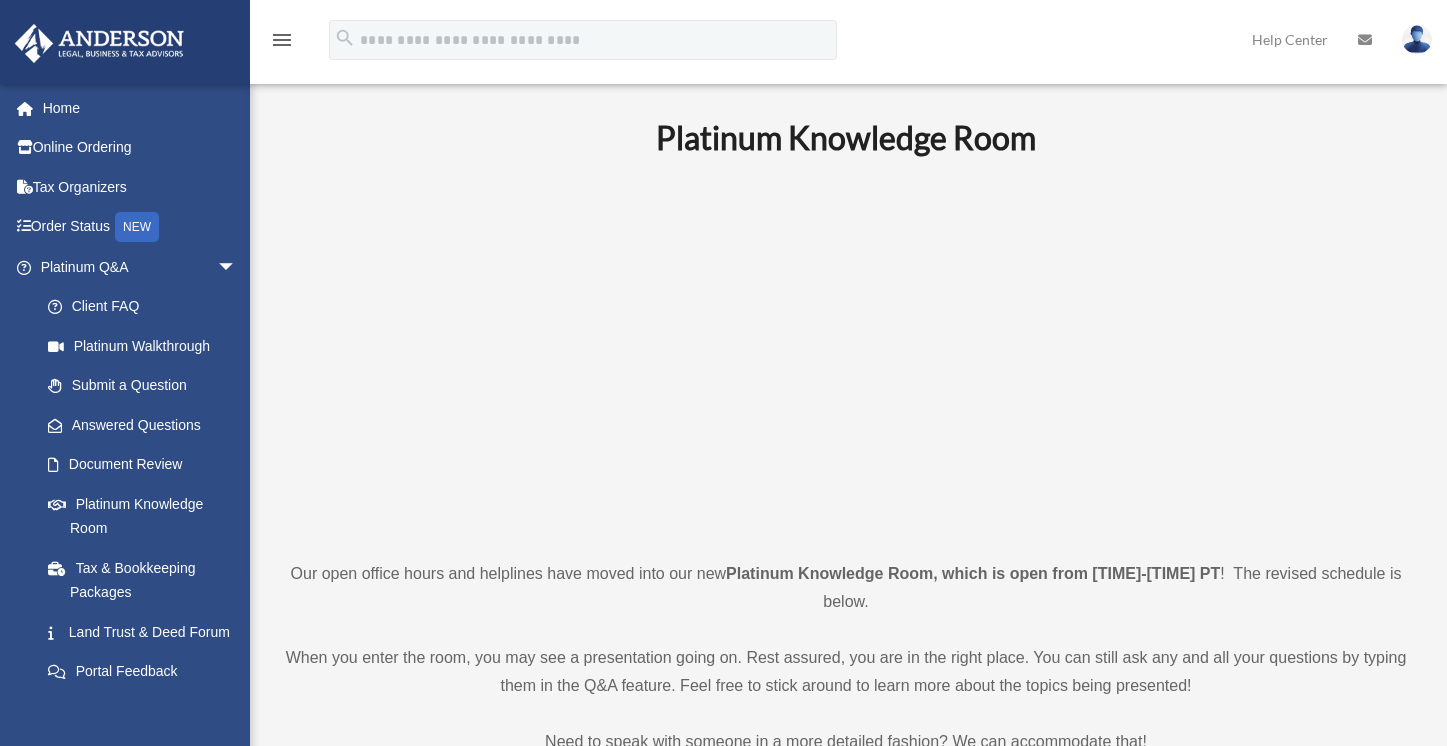 scroll, scrollTop: 0, scrollLeft: 0, axis: both 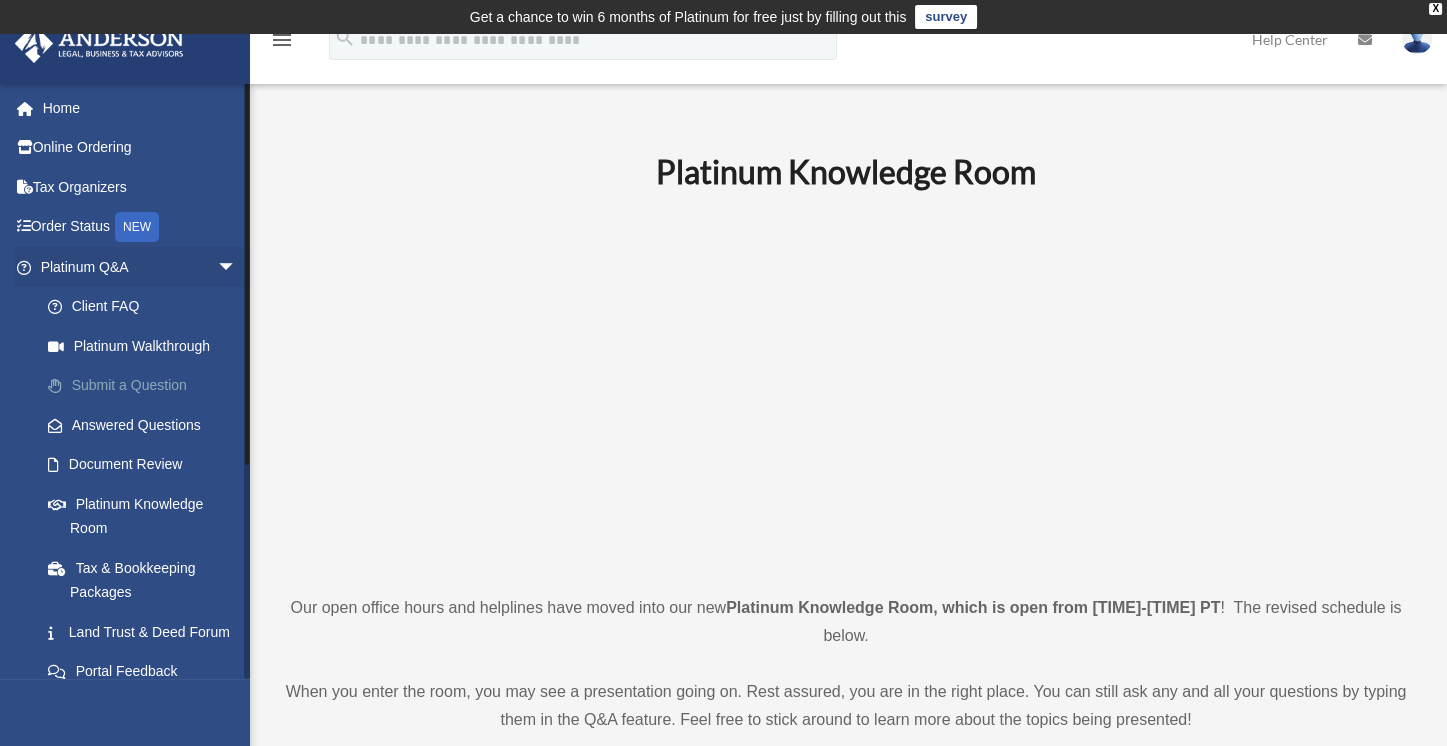 click on "Submit a Question" at bounding box center [147, 386] 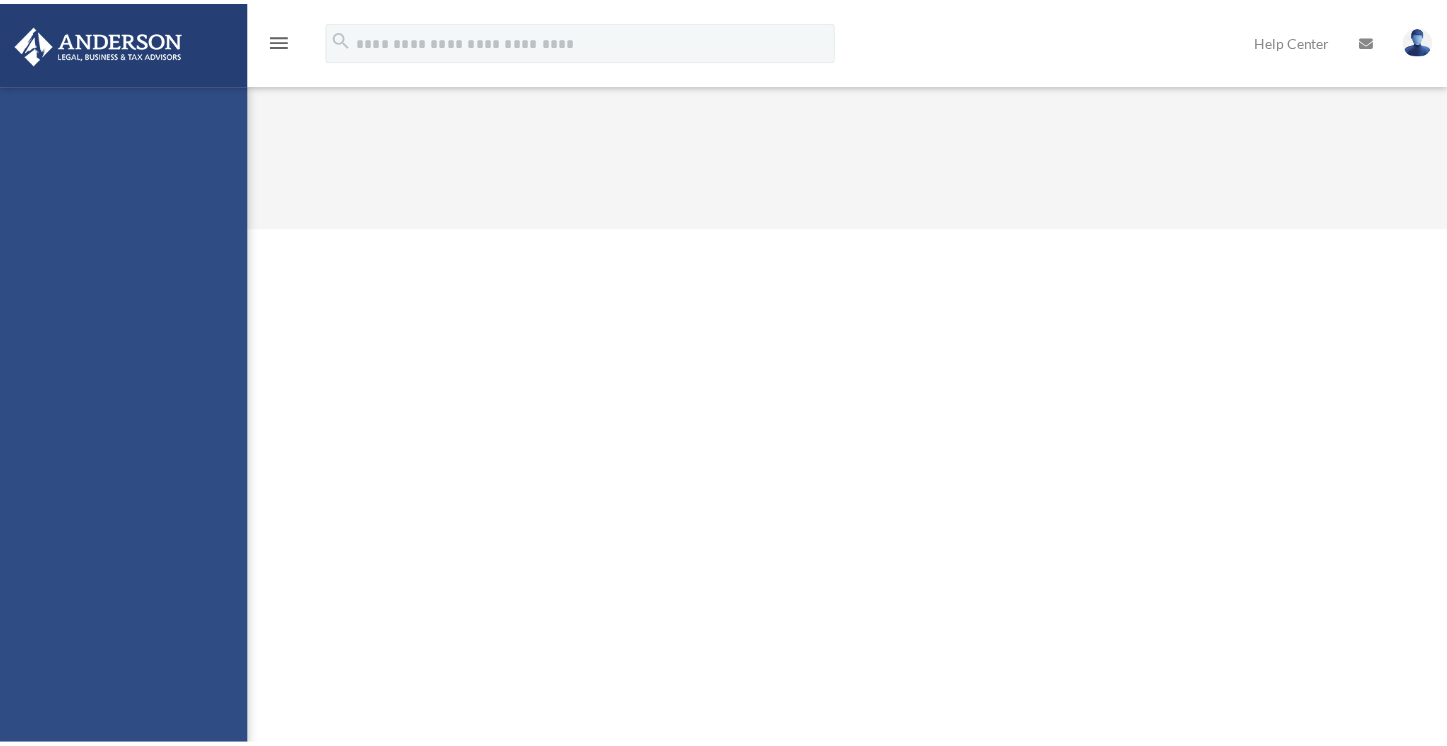 scroll, scrollTop: 0, scrollLeft: 0, axis: both 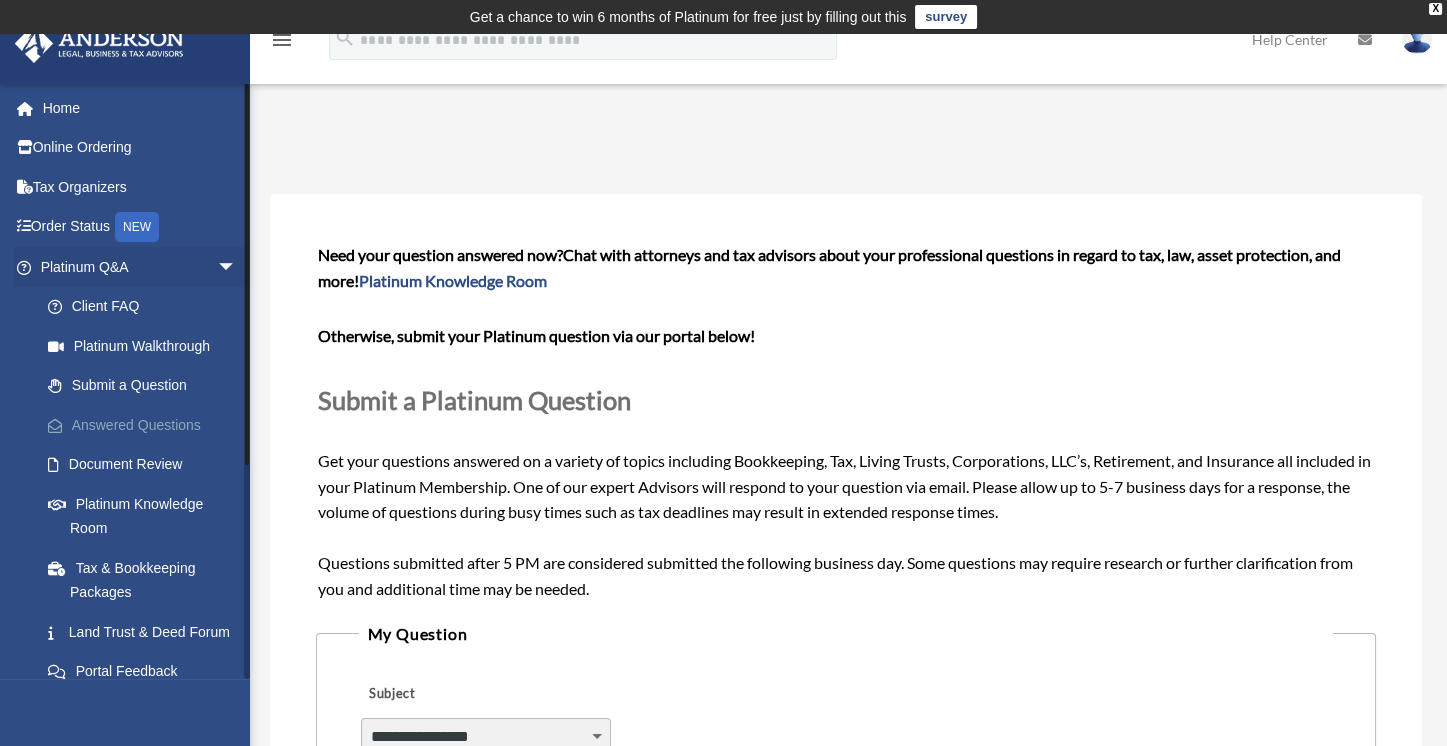click on "Answered Questions" at bounding box center (147, 425) 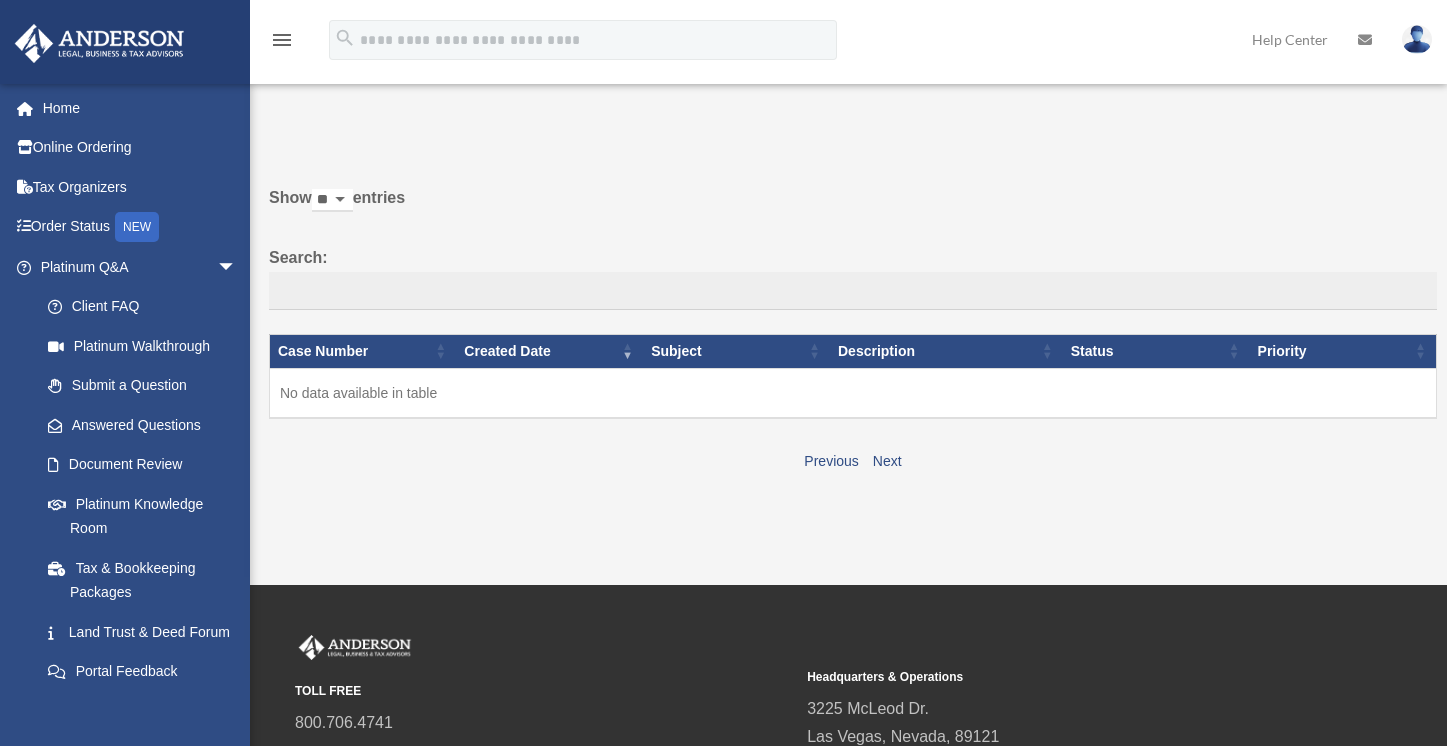 scroll, scrollTop: 0, scrollLeft: 0, axis: both 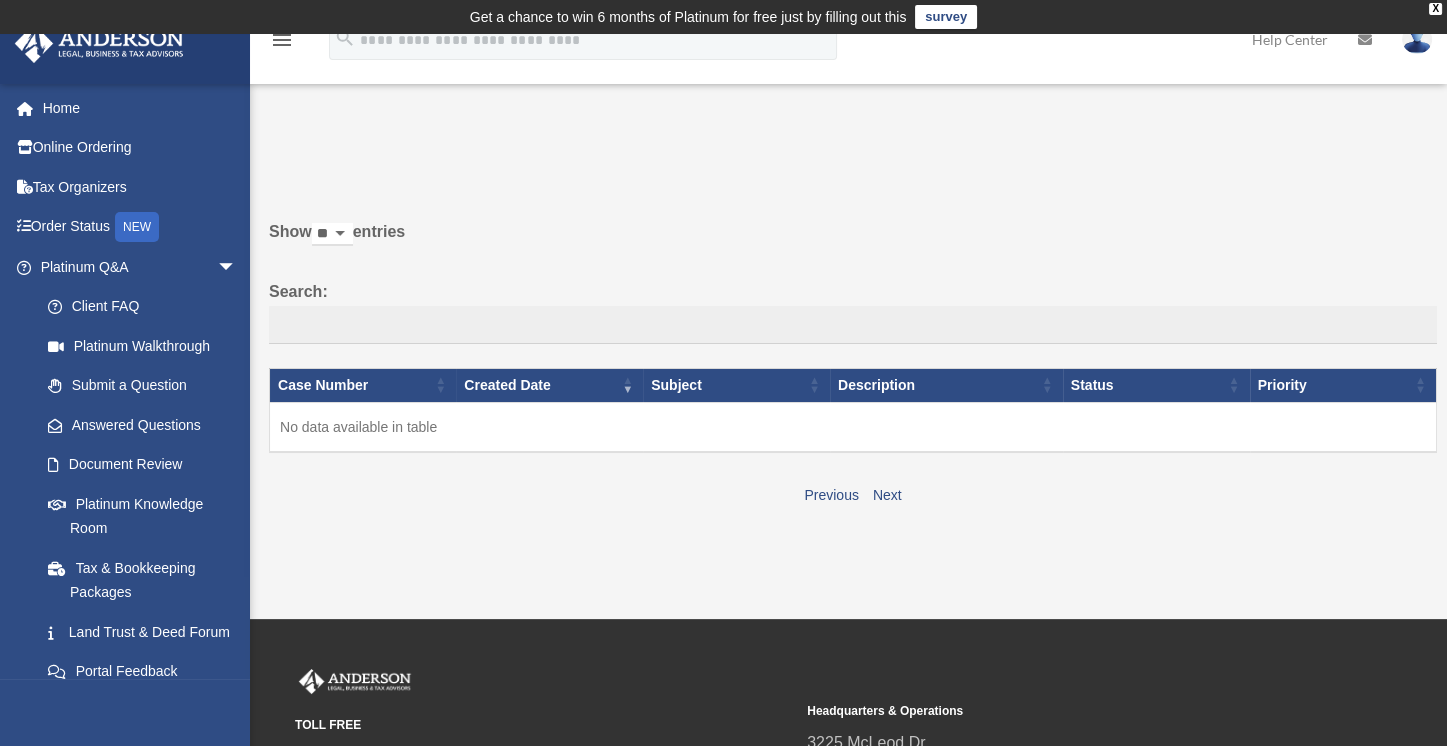click on "** ** ** ***" at bounding box center [332, 234] 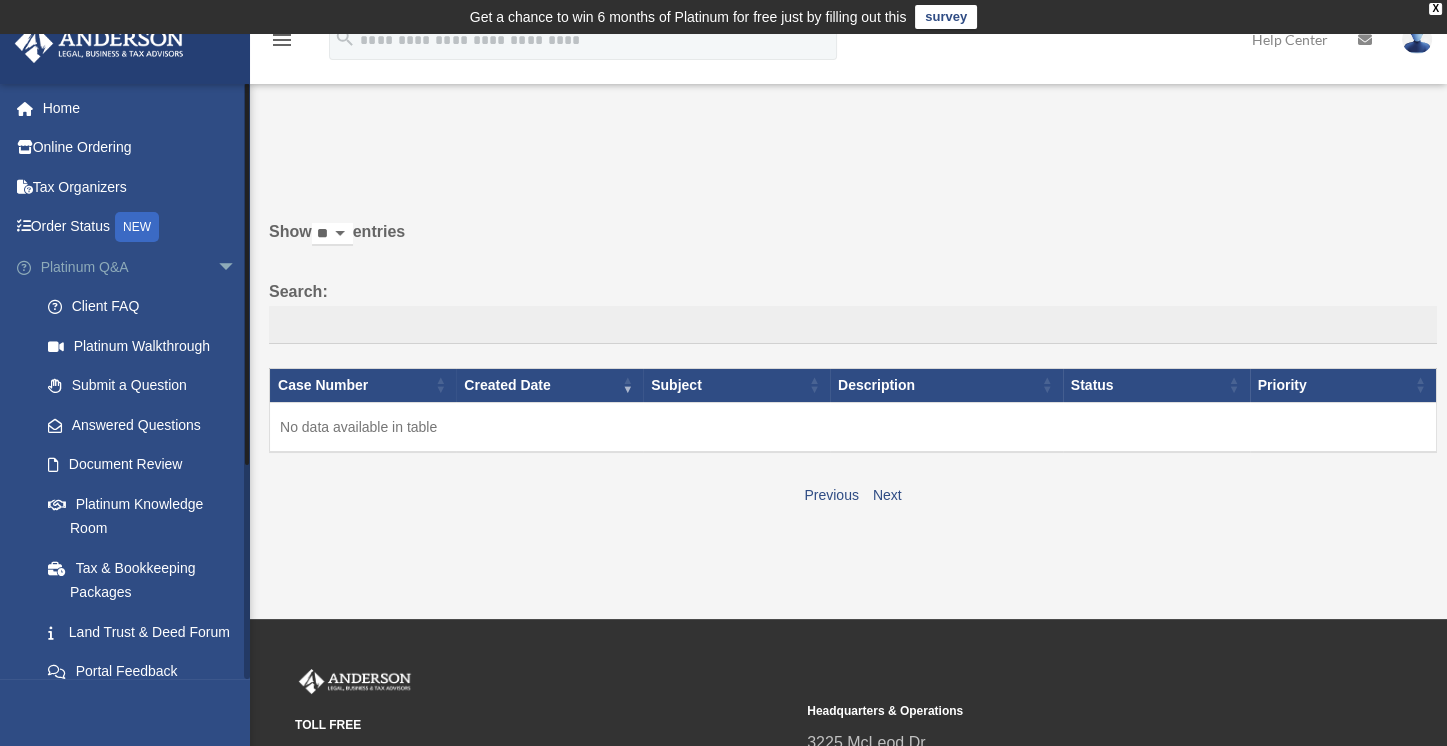 click on "arrow_drop_down" at bounding box center [237, 267] 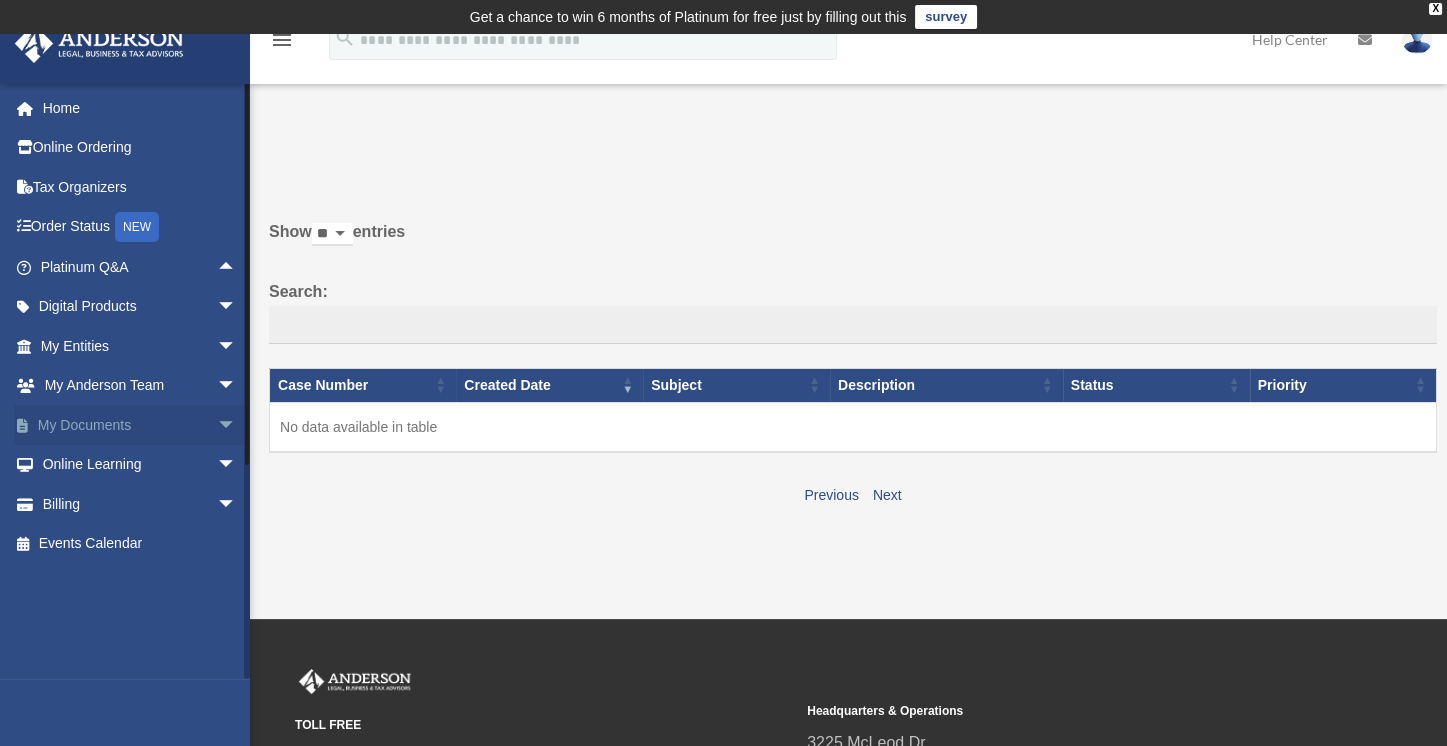 click on "arrow_drop_down" at bounding box center [237, 425] 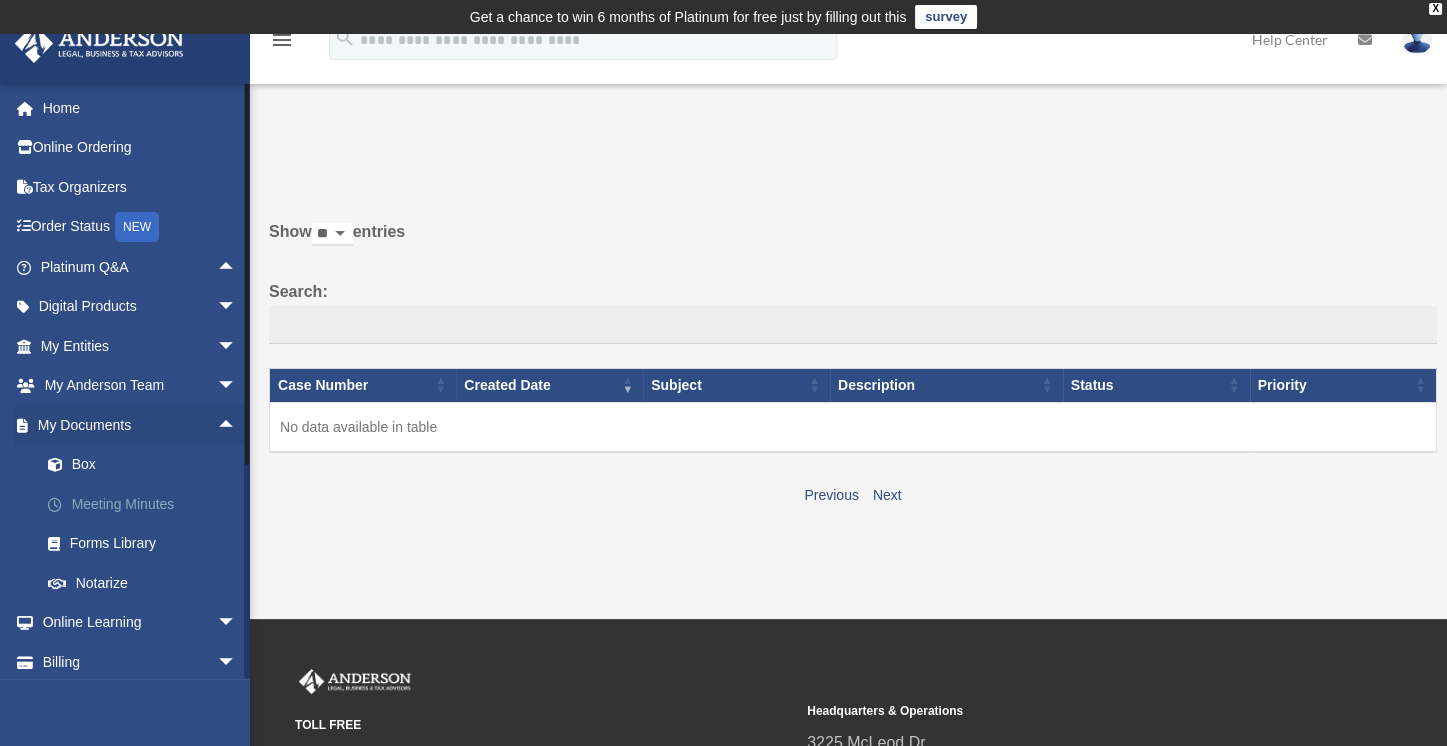 click on "Meeting Minutes" at bounding box center [147, 504] 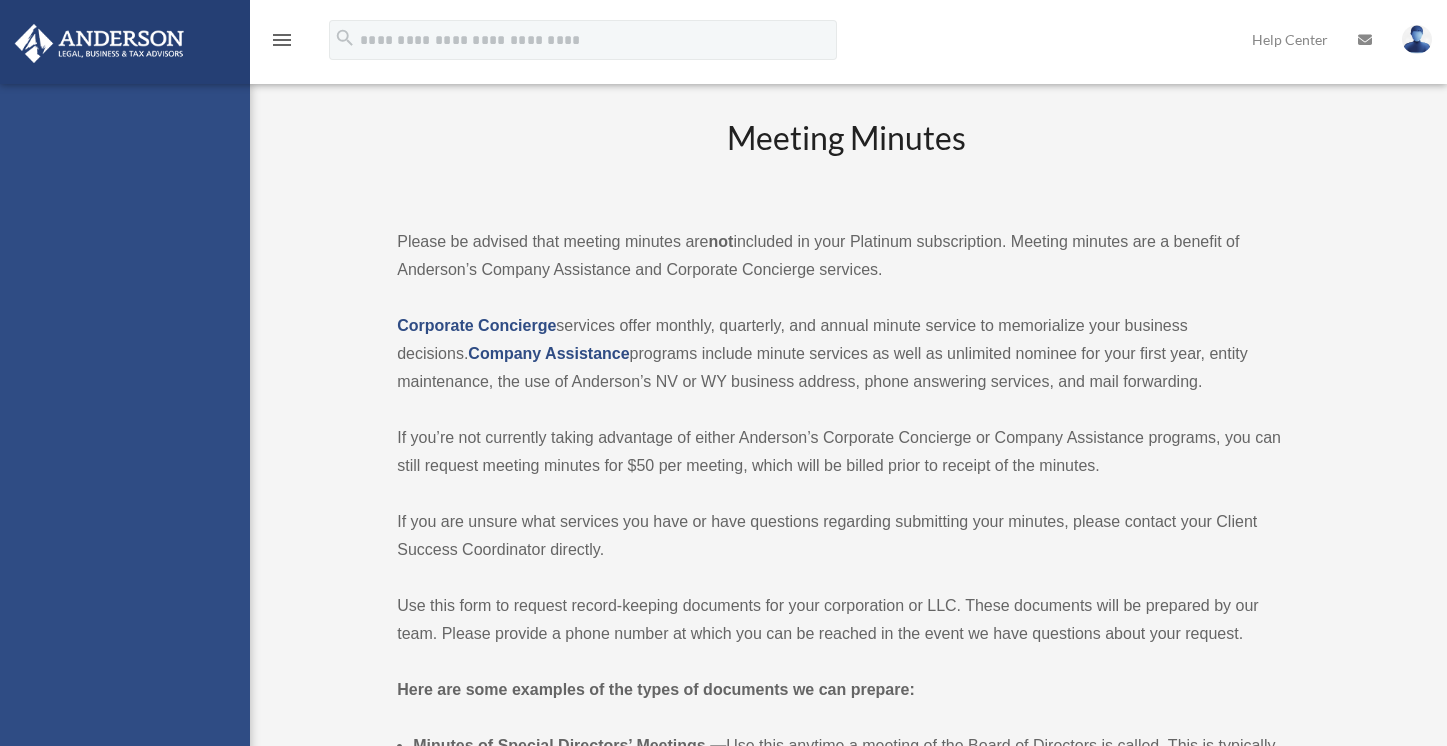 scroll, scrollTop: 0, scrollLeft: 0, axis: both 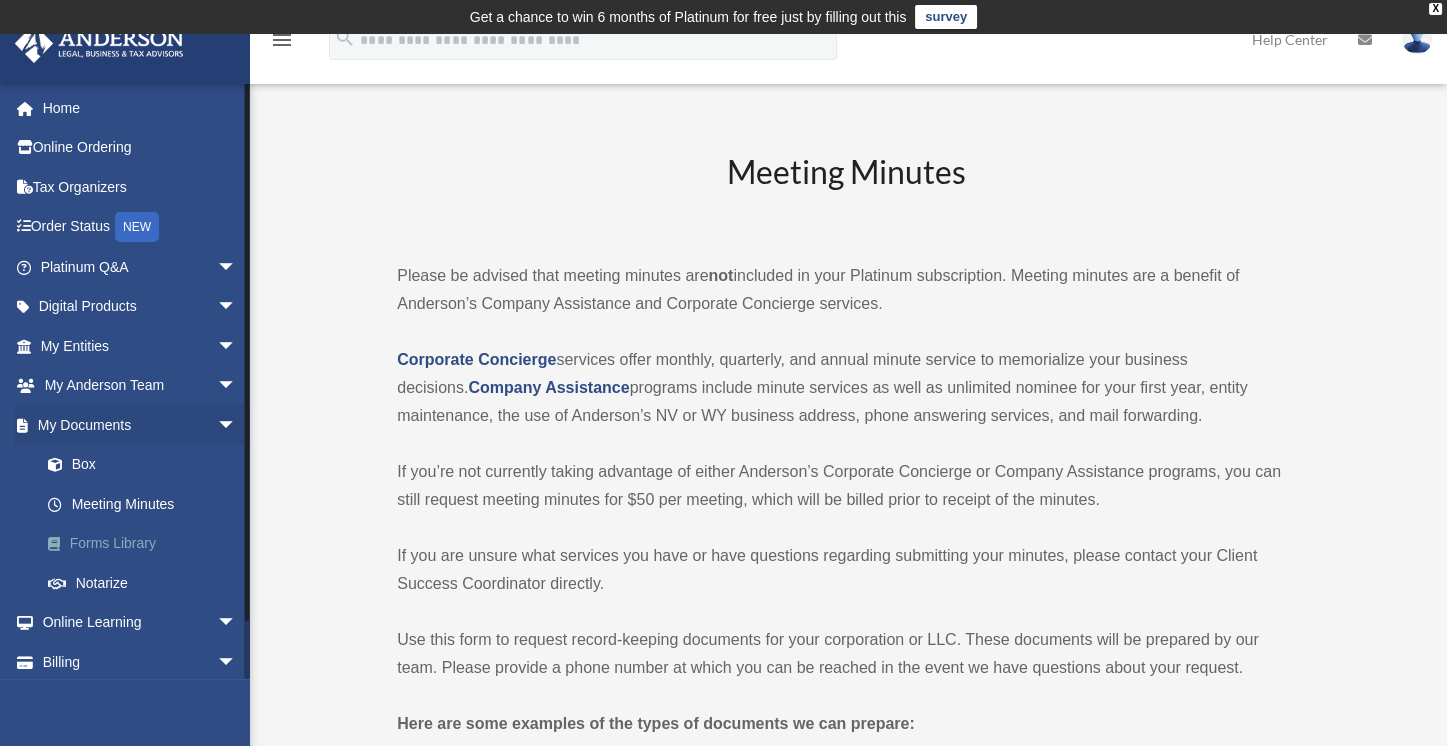 click on "Forms Library" at bounding box center (147, 544) 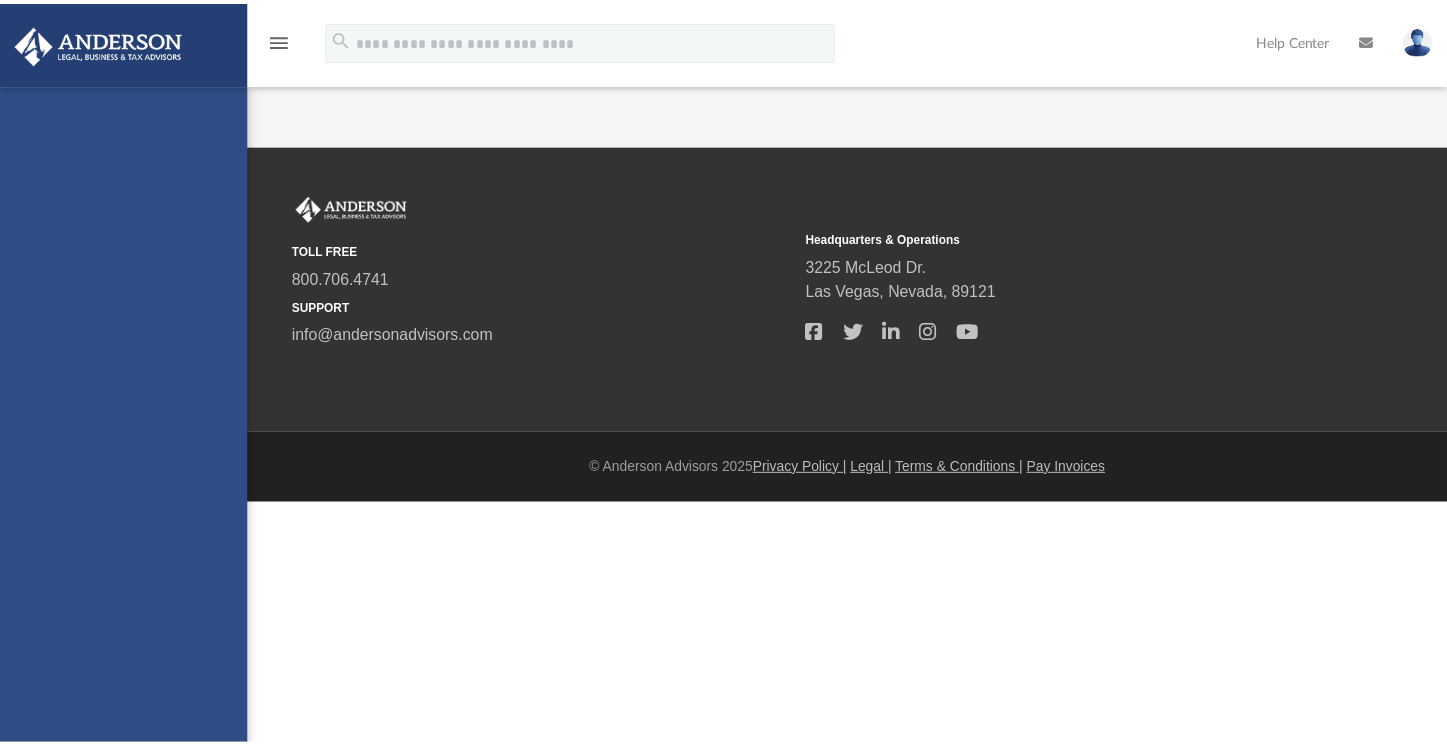 scroll, scrollTop: 0, scrollLeft: 0, axis: both 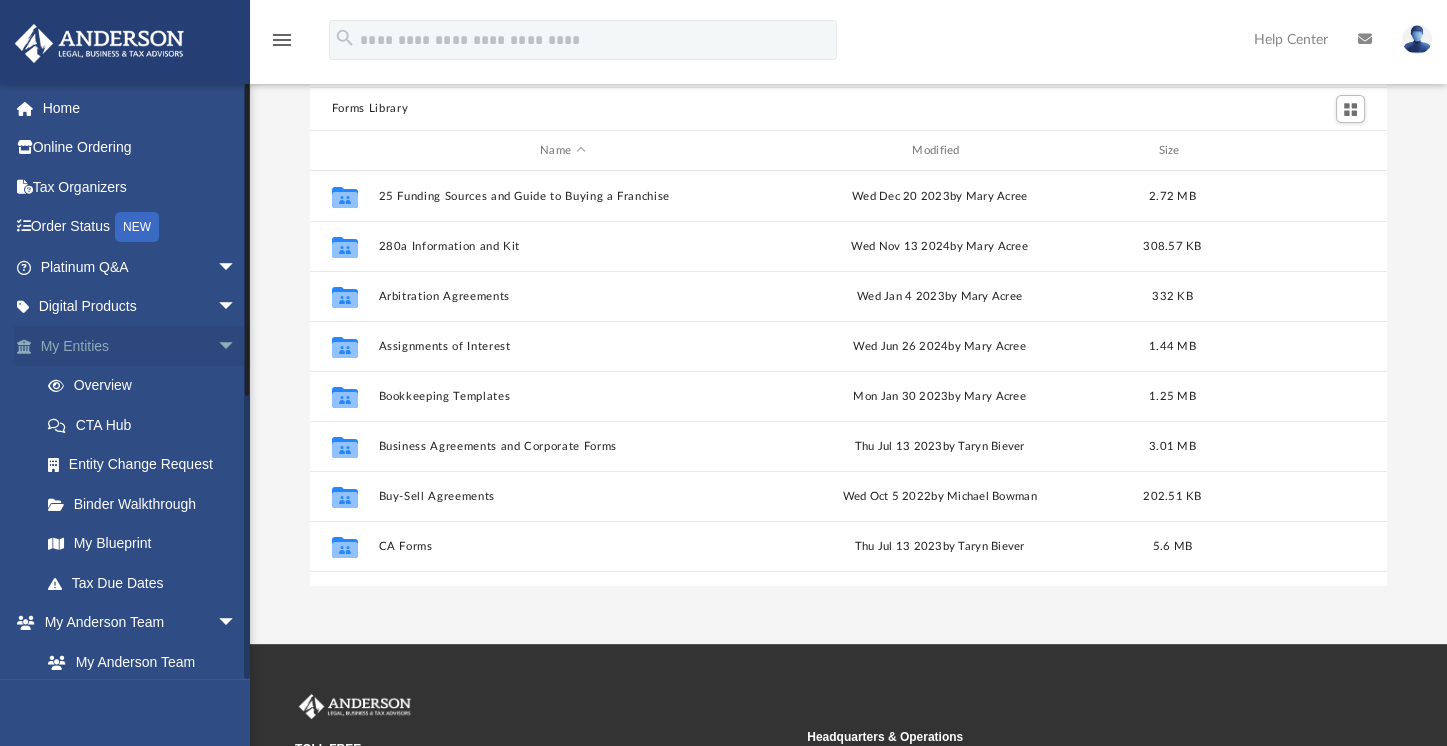 click on "arrow_drop_down" at bounding box center (237, 346) 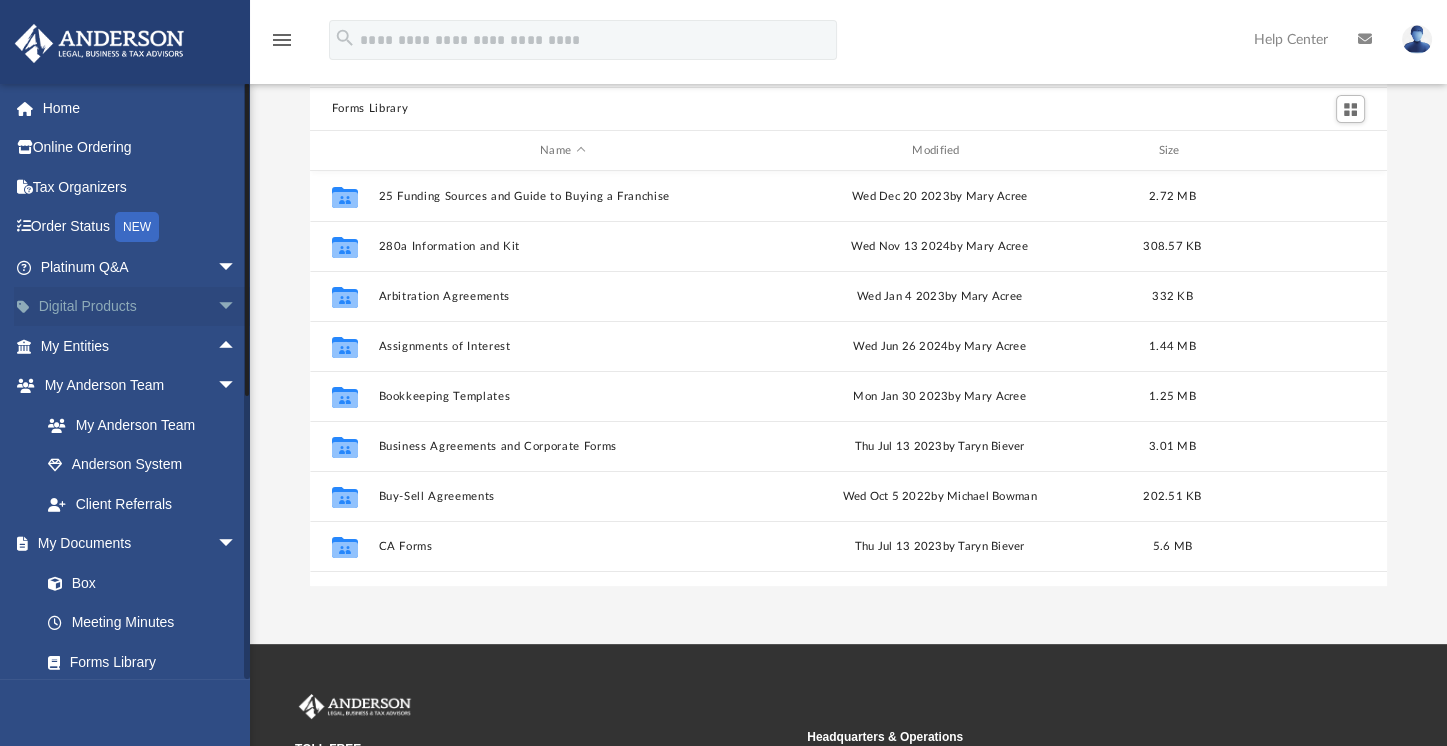 click on "arrow_drop_down" at bounding box center [237, 307] 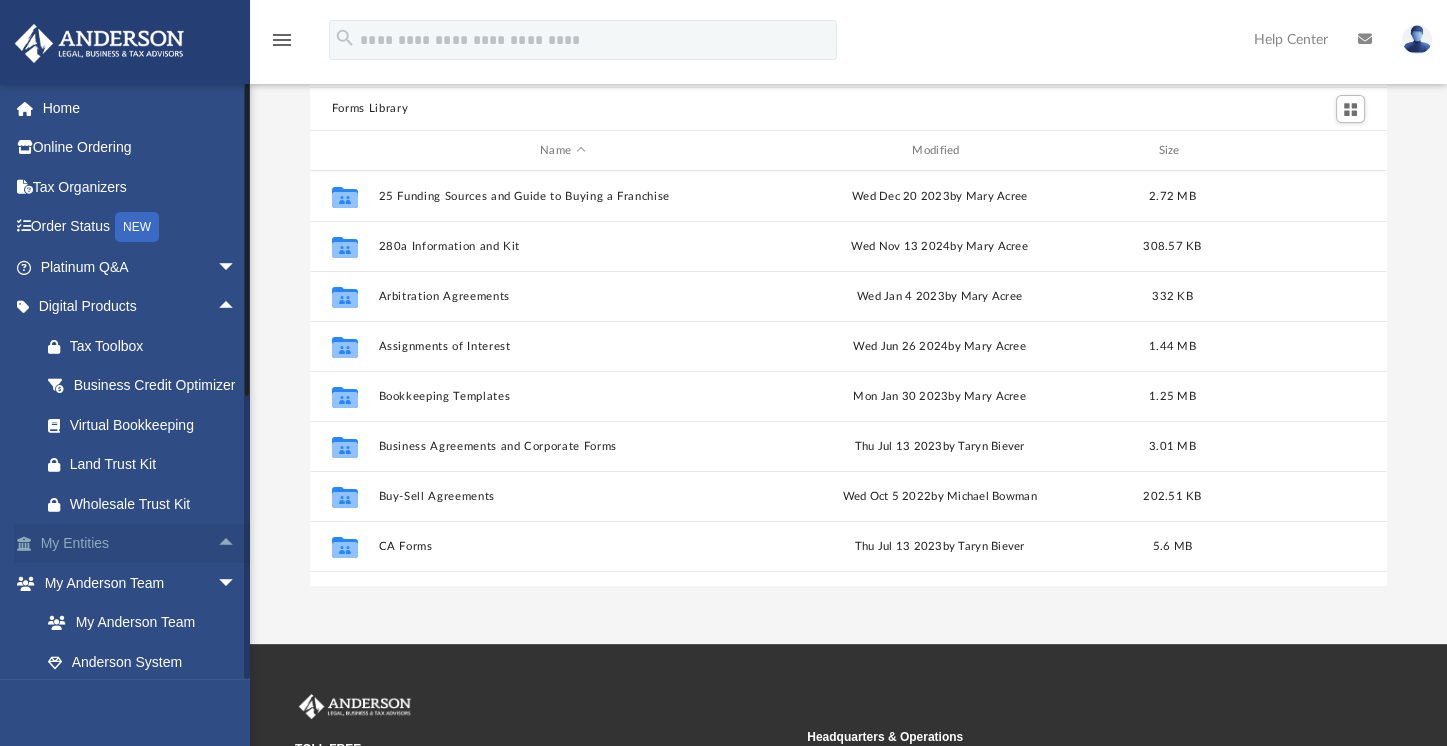 click on "arrow_drop_up" at bounding box center (237, 544) 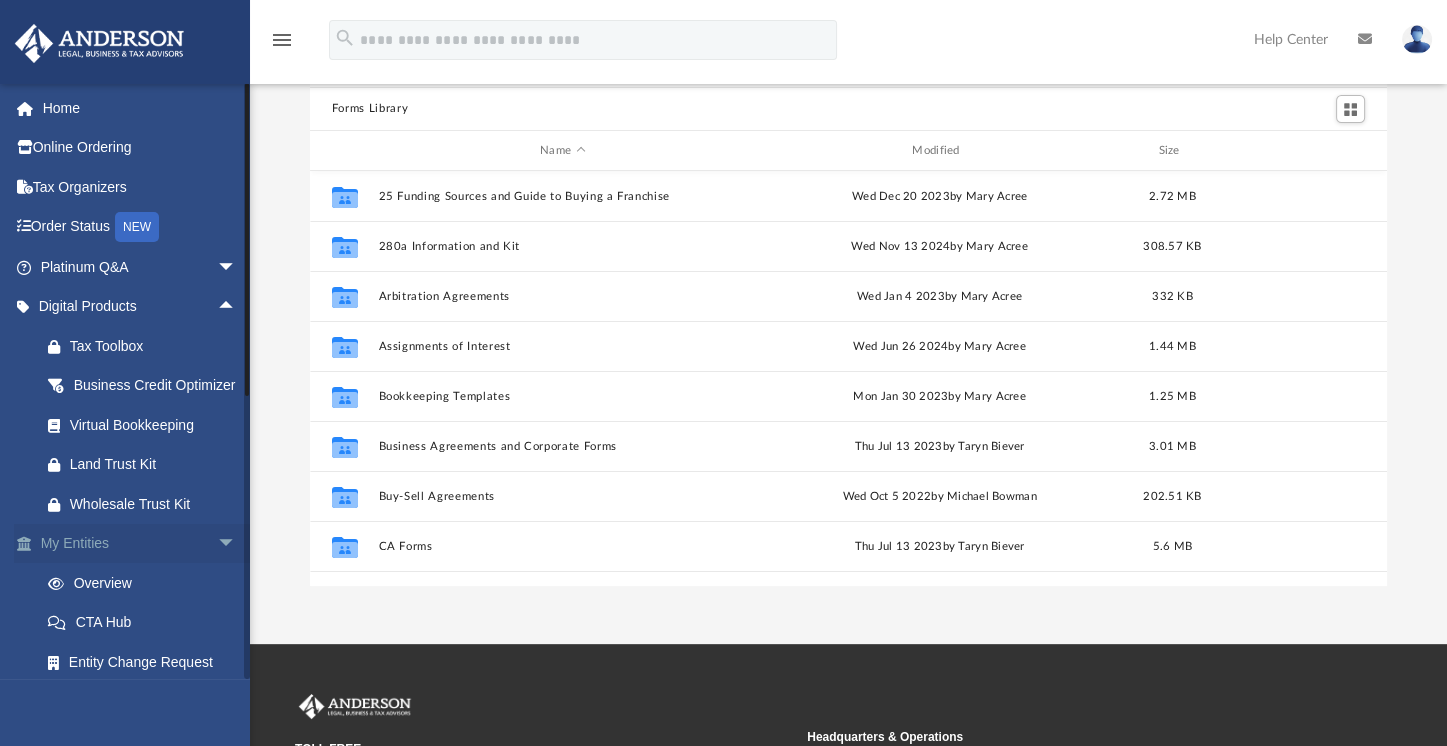 click on "arrow_drop_down" at bounding box center (237, 544) 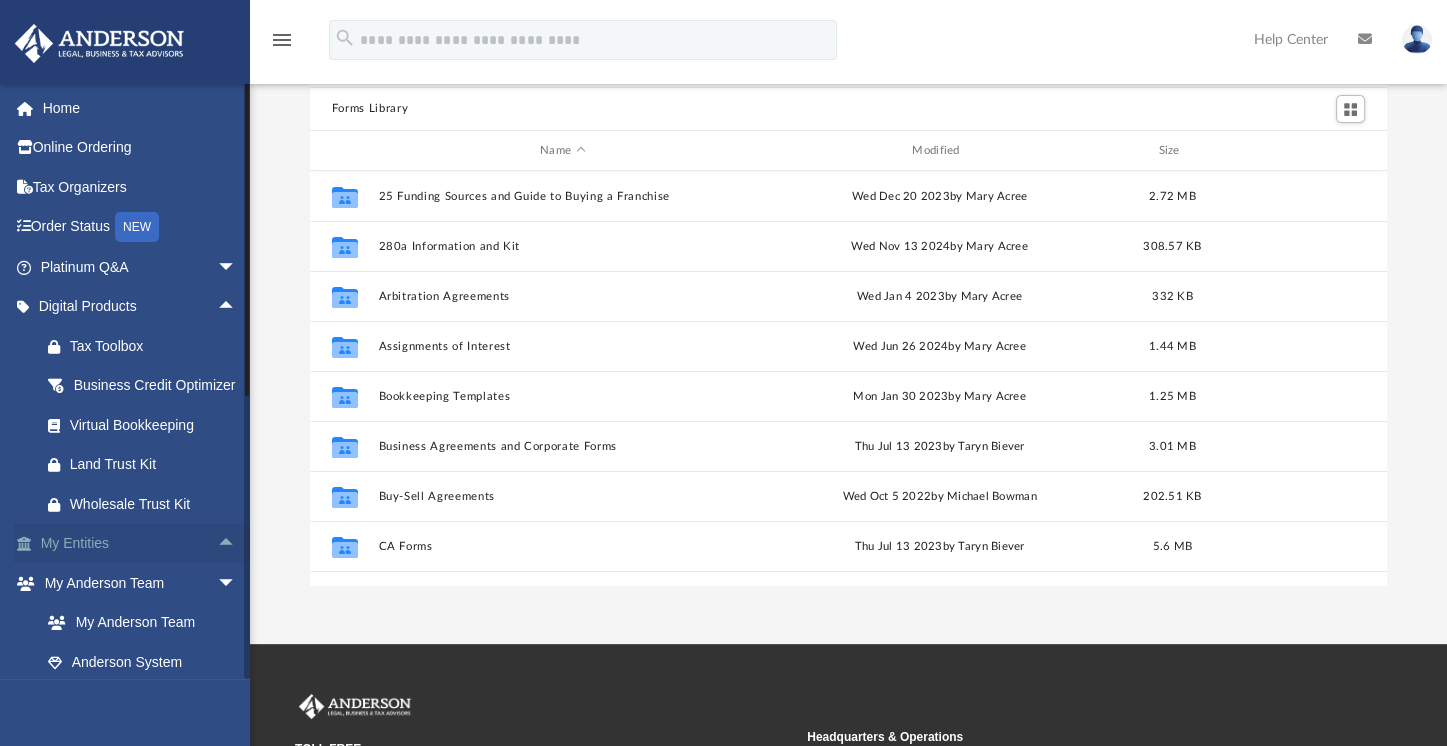 click on "arrow_drop_up" at bounding box center [237, 544] 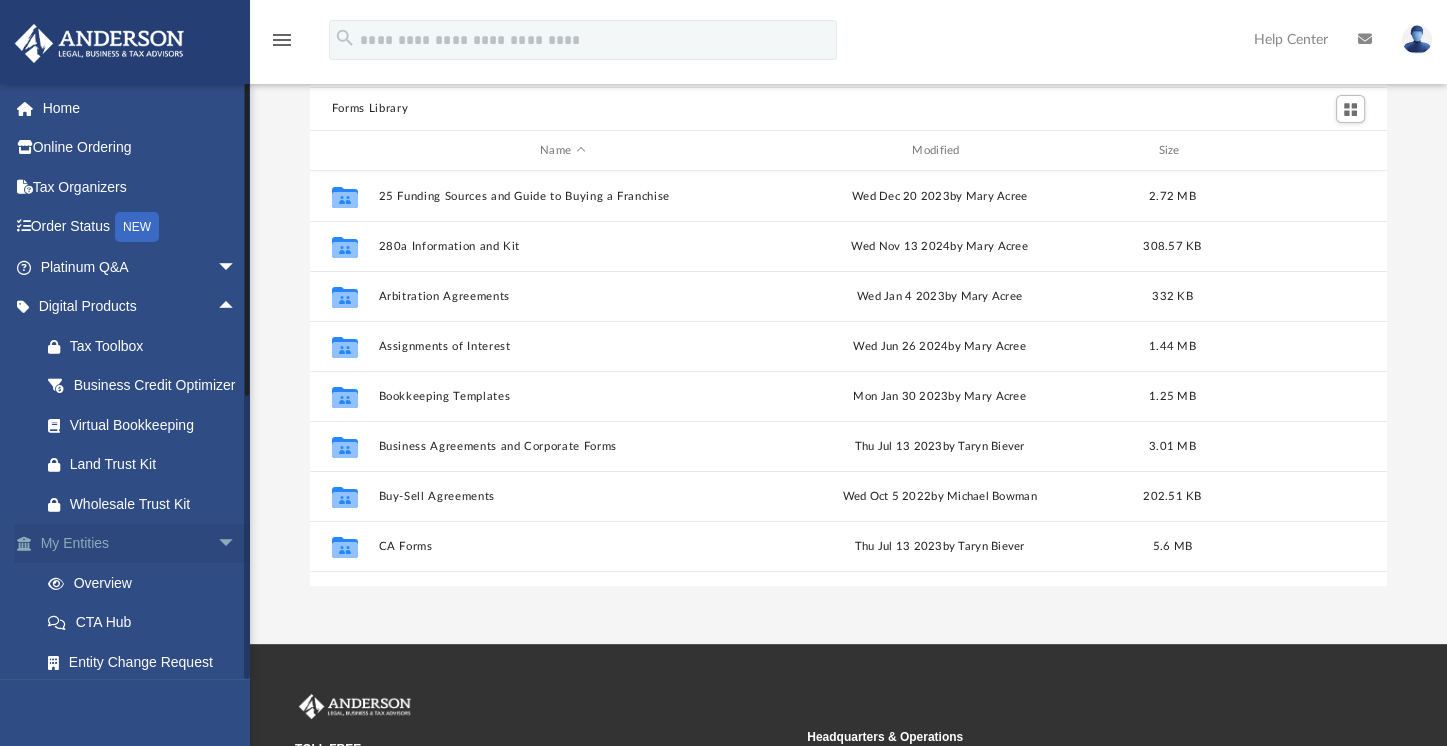 click on "arrow_drop_down" at bounding box center [237, 544] 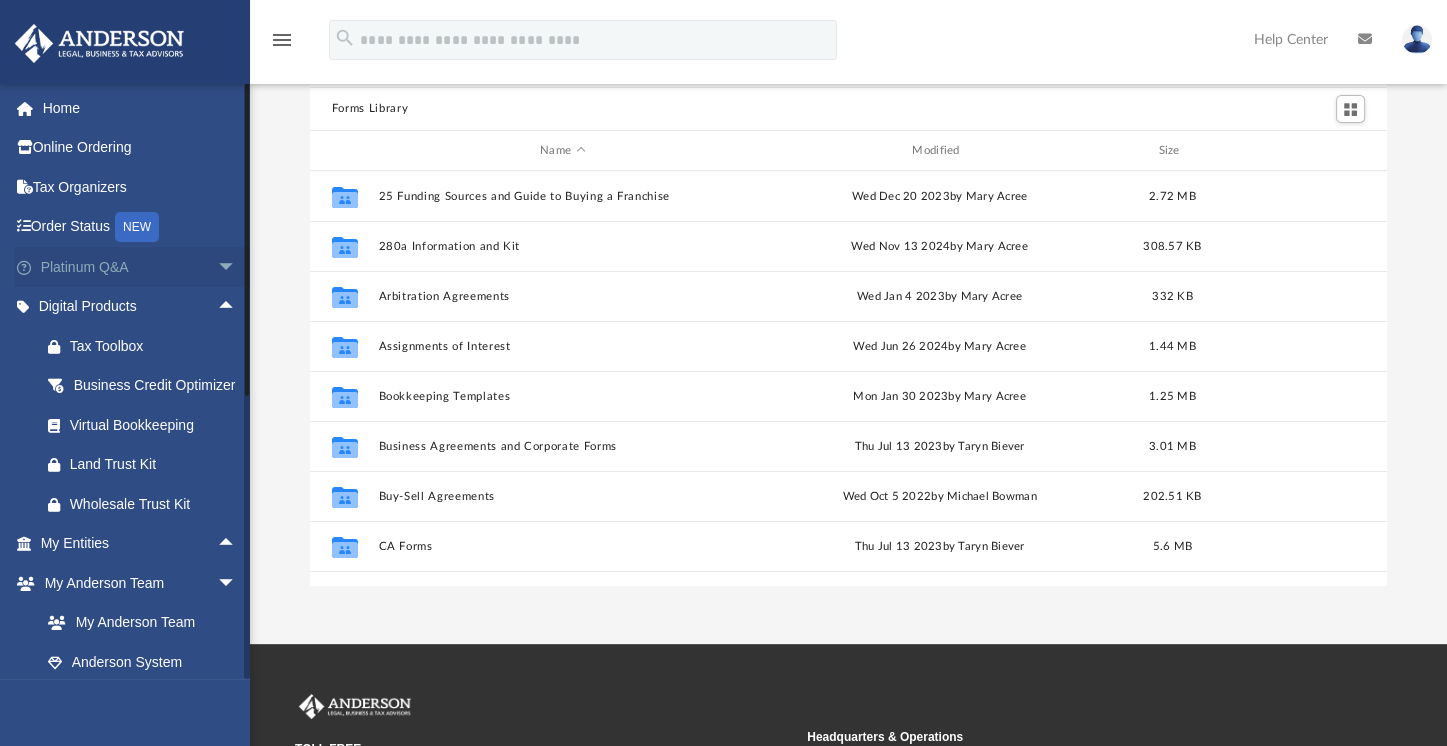 click on "arrow_drop_down" at bounding box center (237, 267) 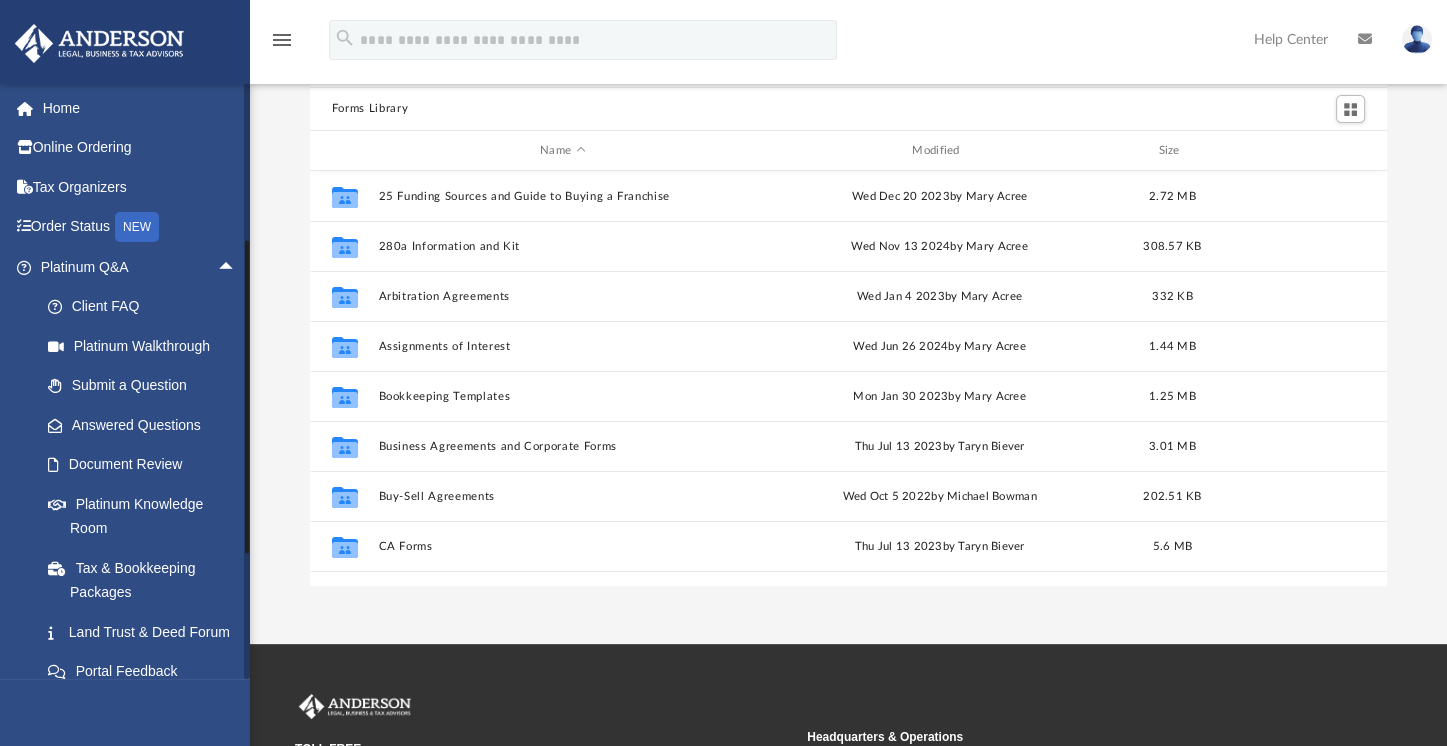 scroll, scrollTop: 520, scrollLeft: 0, axis: vertical 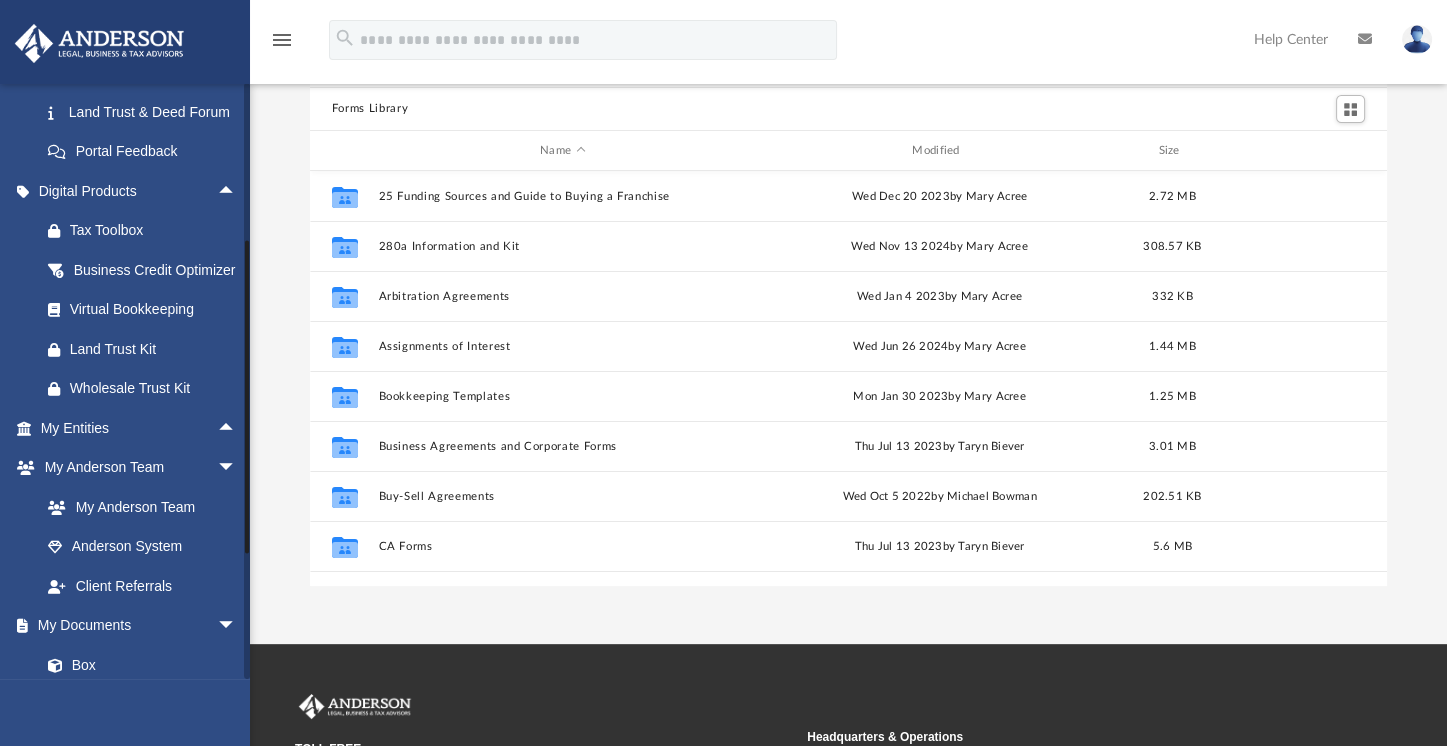 click at bounding box center (247, 381) 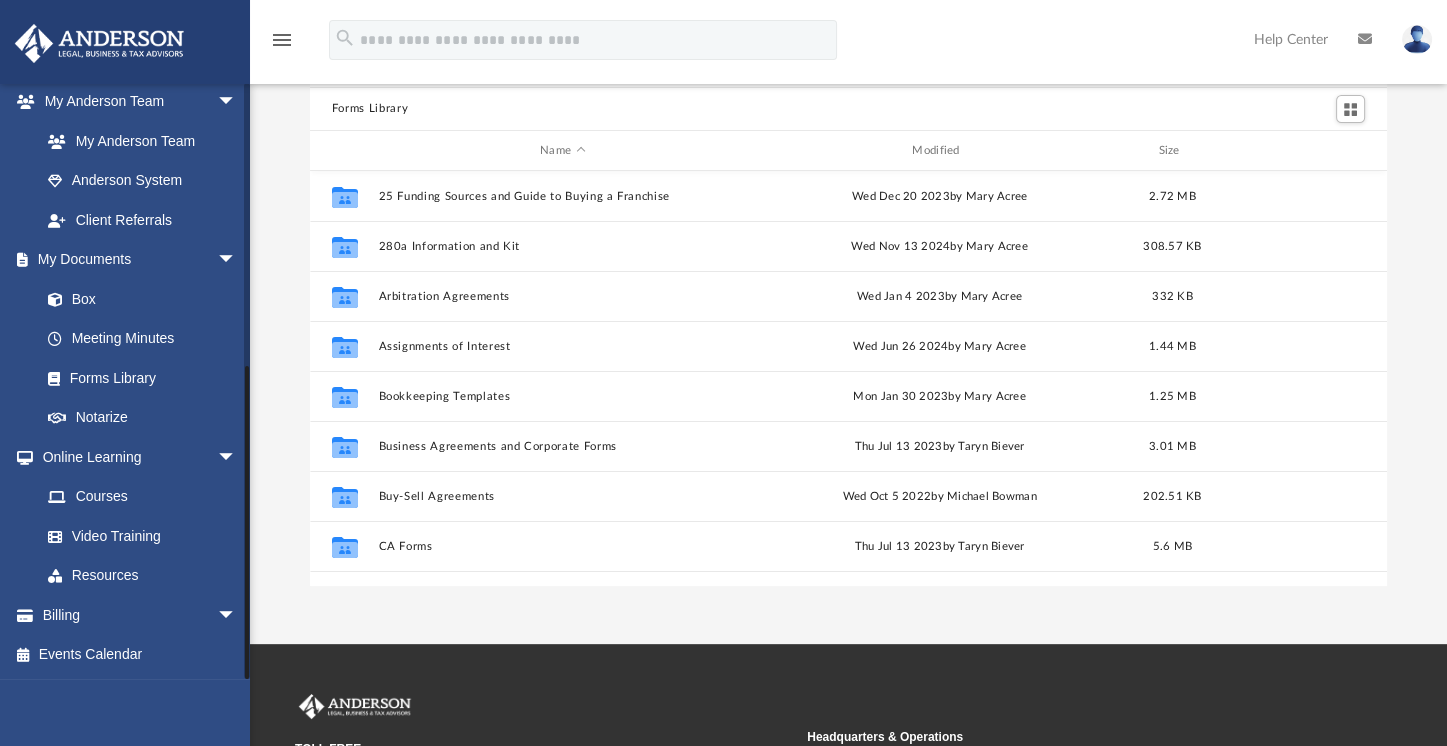 drag, startPoint x: 246, startPoint y: 607, endPoint x: 249, endPoint y: 655, distance: 48.09366 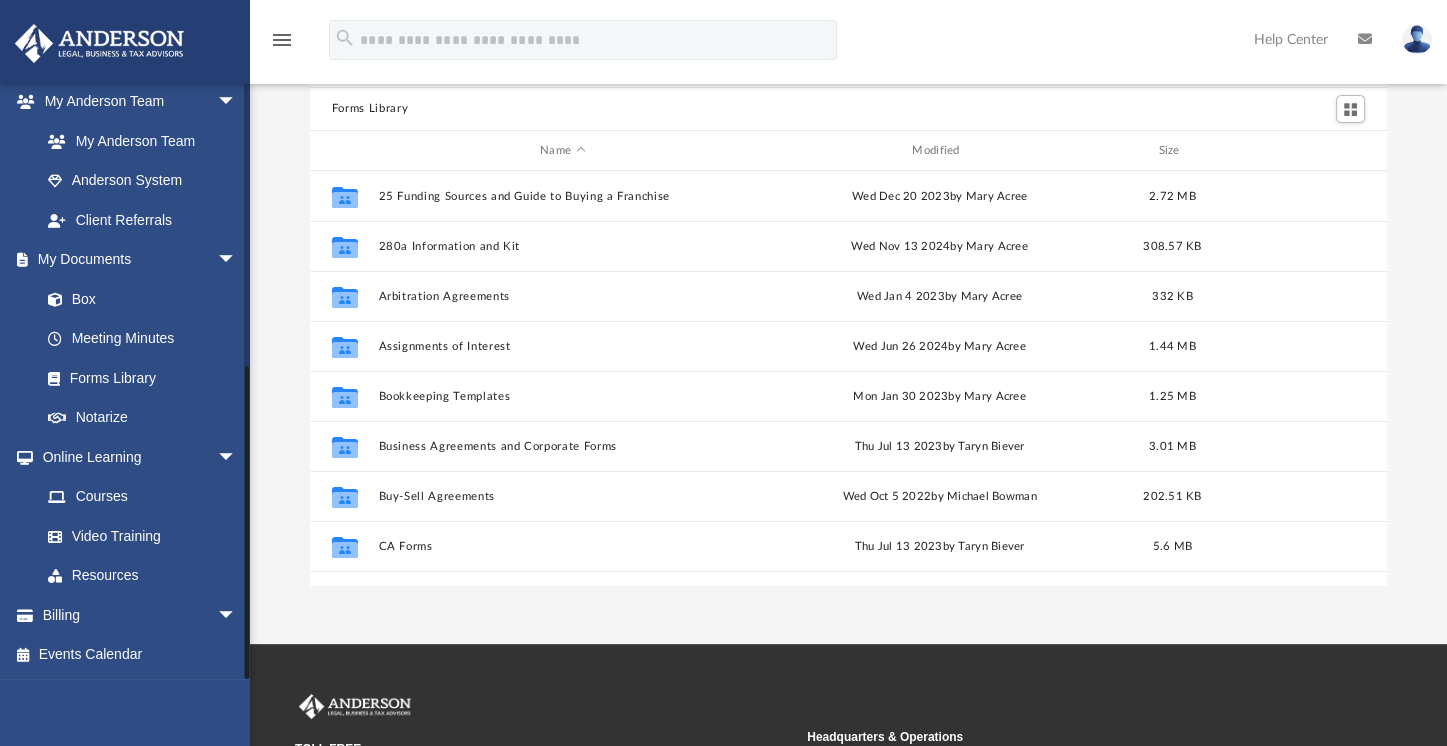 drag, startPoint x: 248, startPoint y: 603, endPoint x: 254, endPoint y: 665, distance: 62.289646 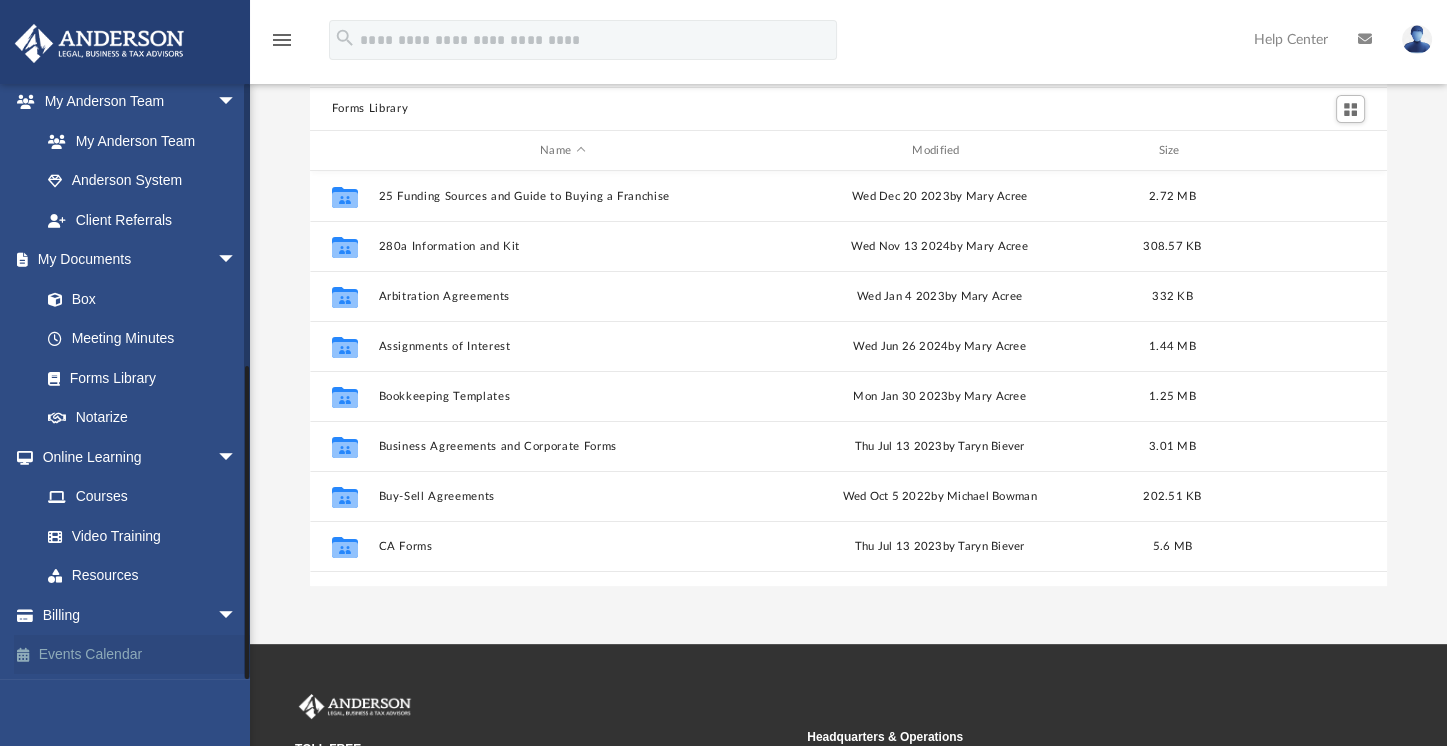 click on "Events Calendar" at bounding box center [140, 655] 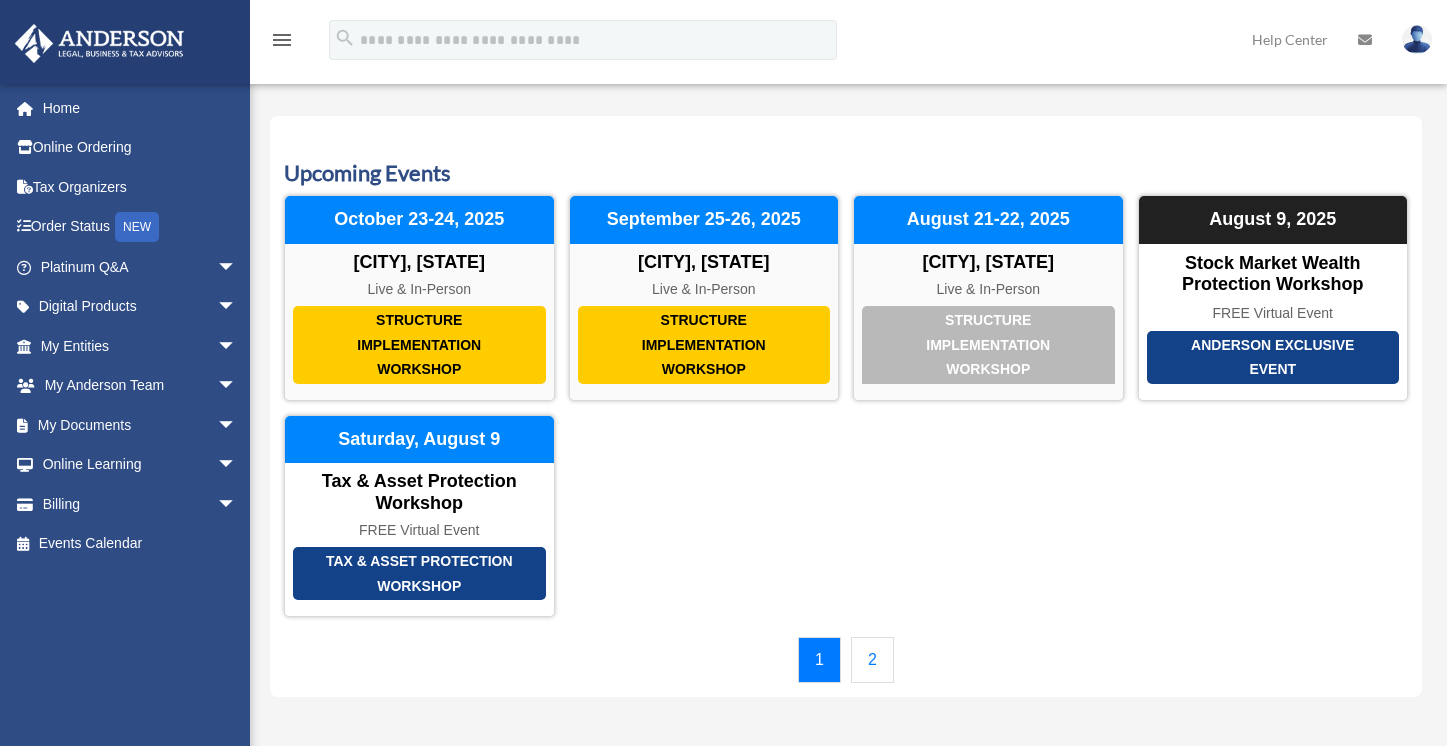 scroll, scrollTop: 0, scrollLeft: 0, axis: both 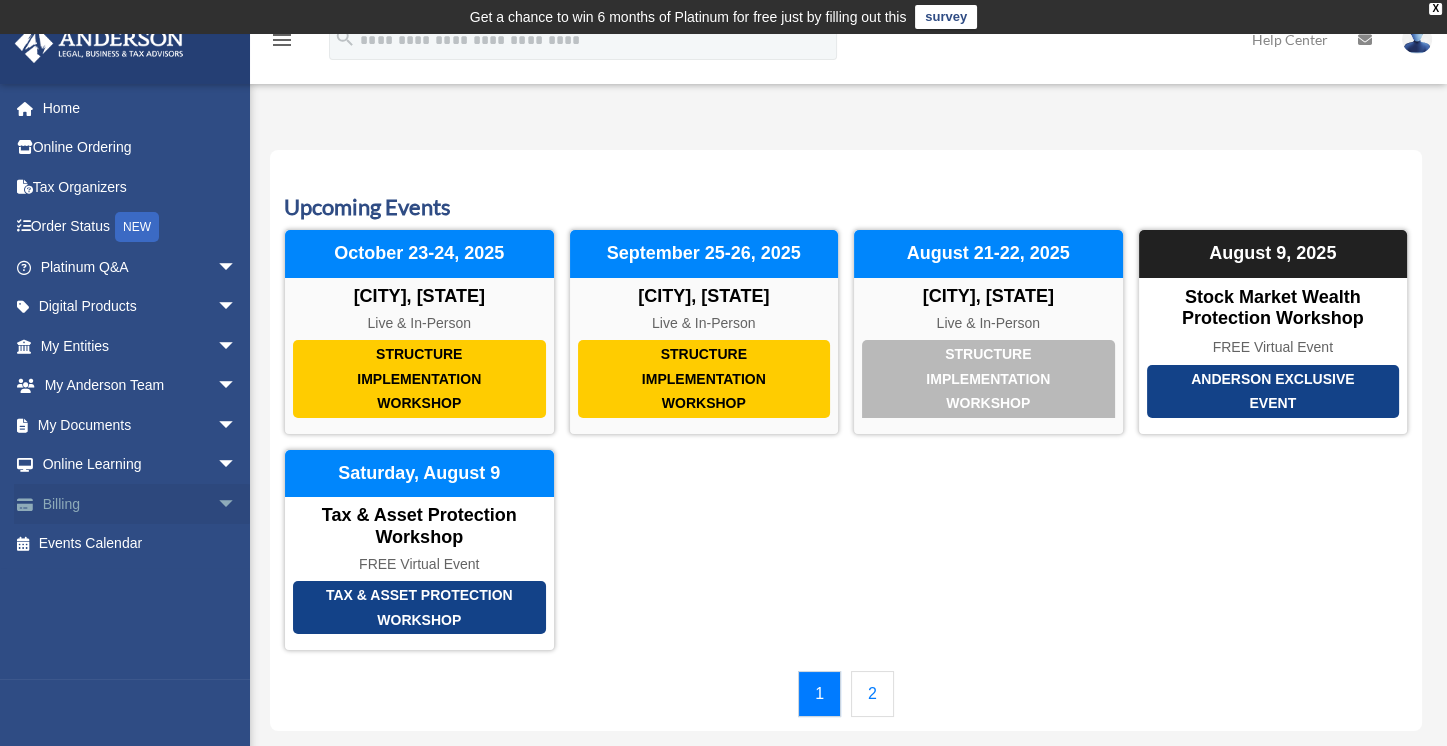 click on "Billing arrow_drop_down" at bounding box center [140, 504] 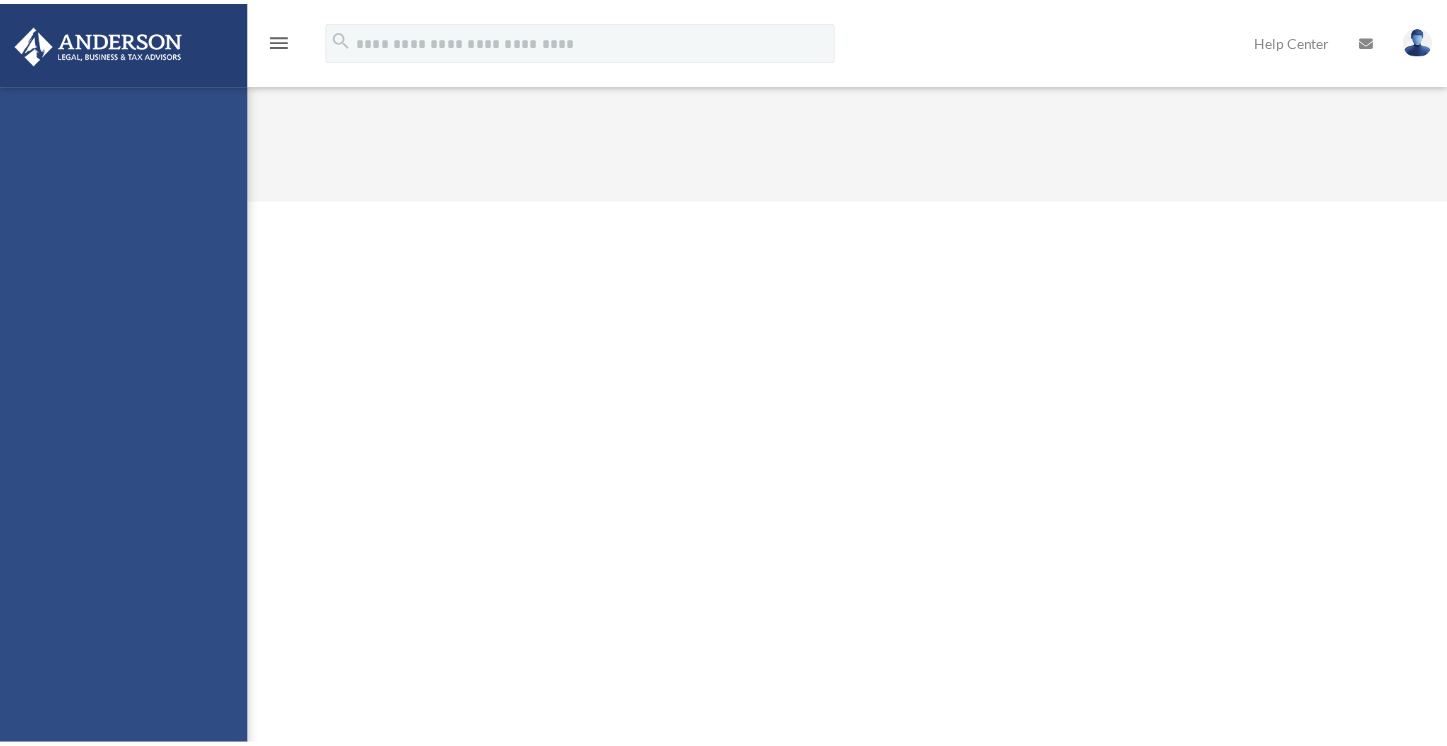 scroll, scrollTop: 0, scrollLeft: 0, axis: both 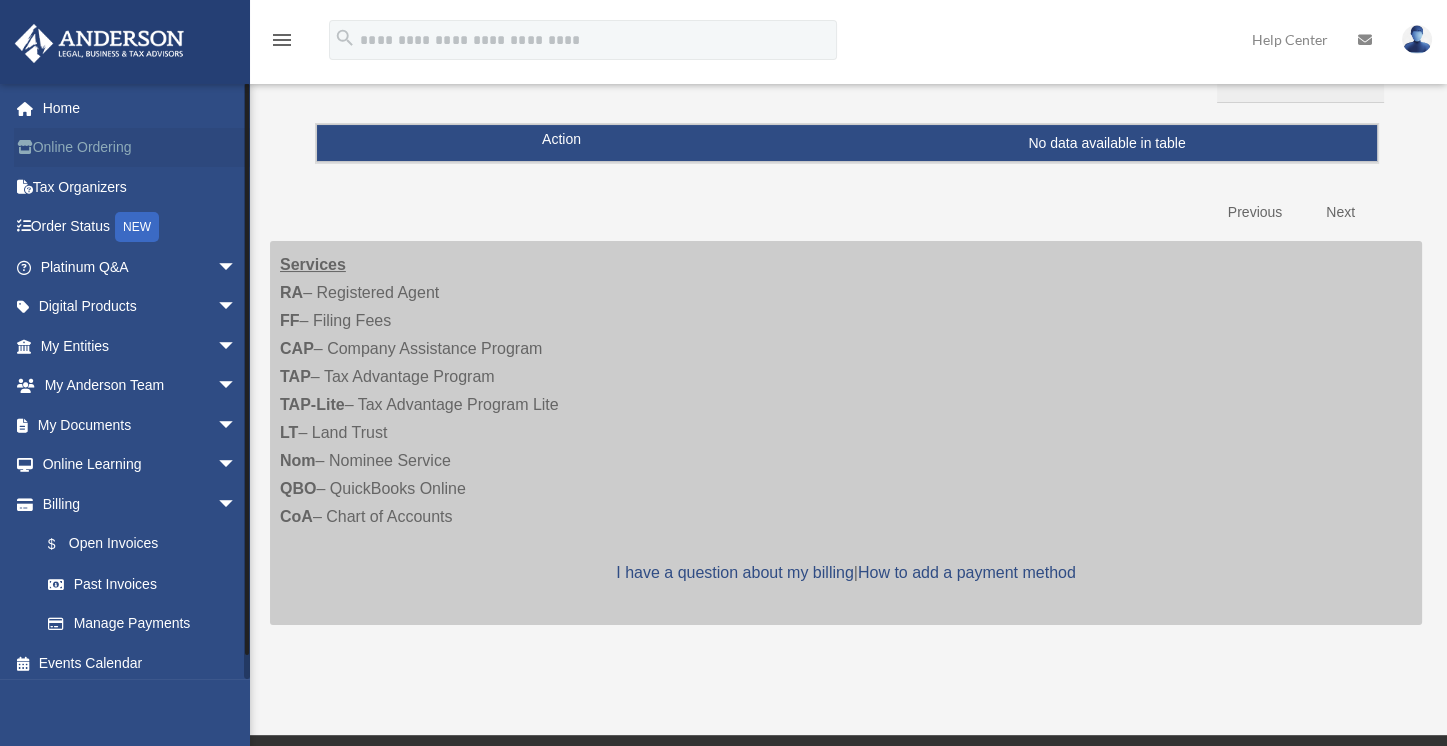 click on "Online Ordering" at bounding box center [140, 148] 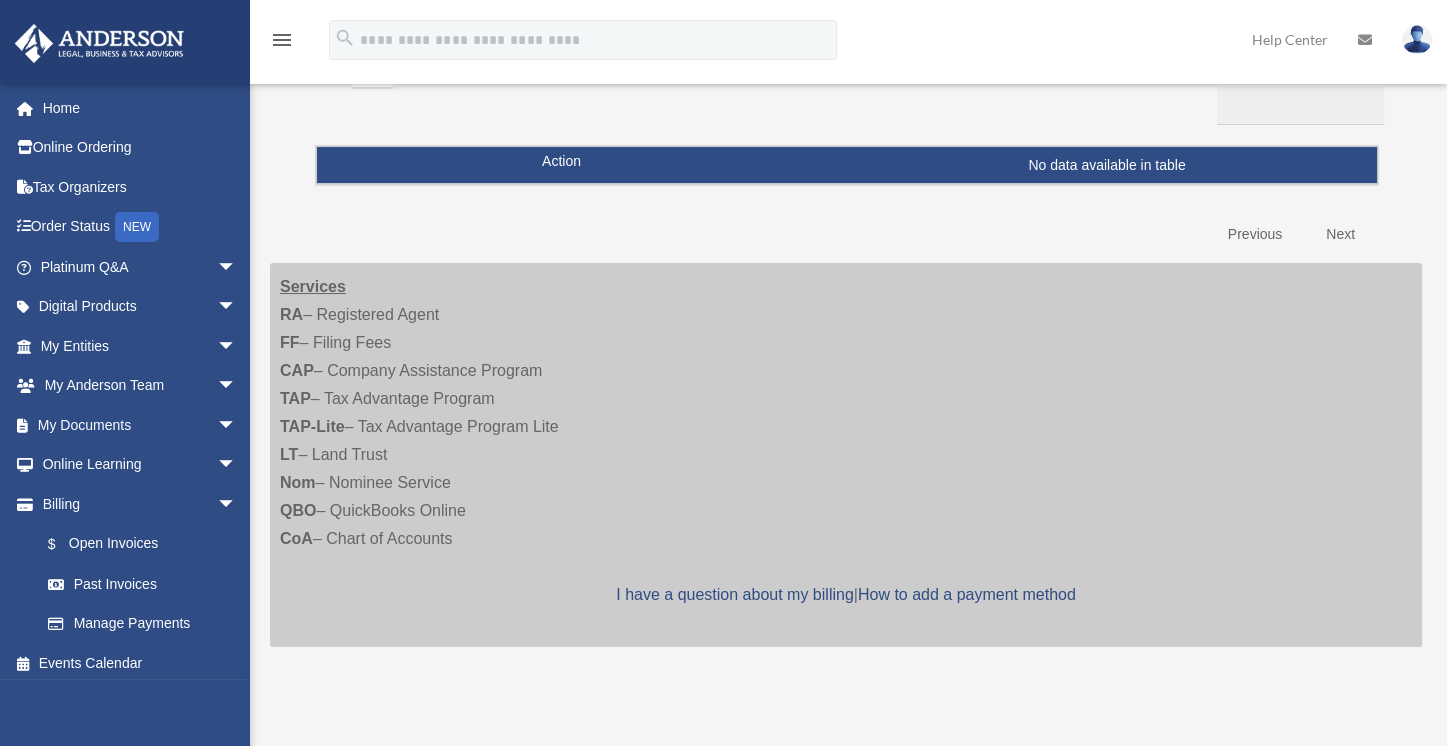 scroll, scrollTop: 244, scrollLeft: 0, axis: vertical 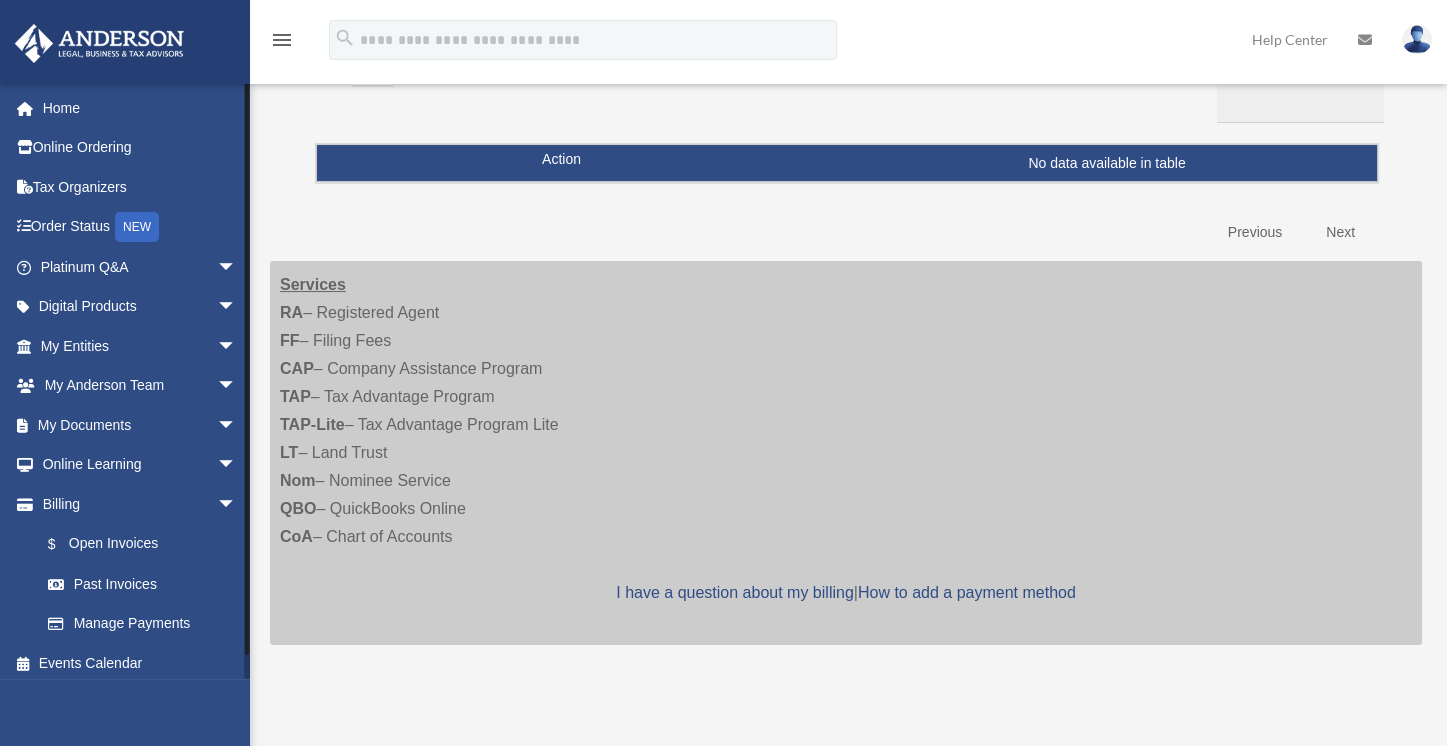 drag, startPoint x: 247, startPoint y: 256, endPoint x: 261, endPoint y: 215, distance: 43.32436 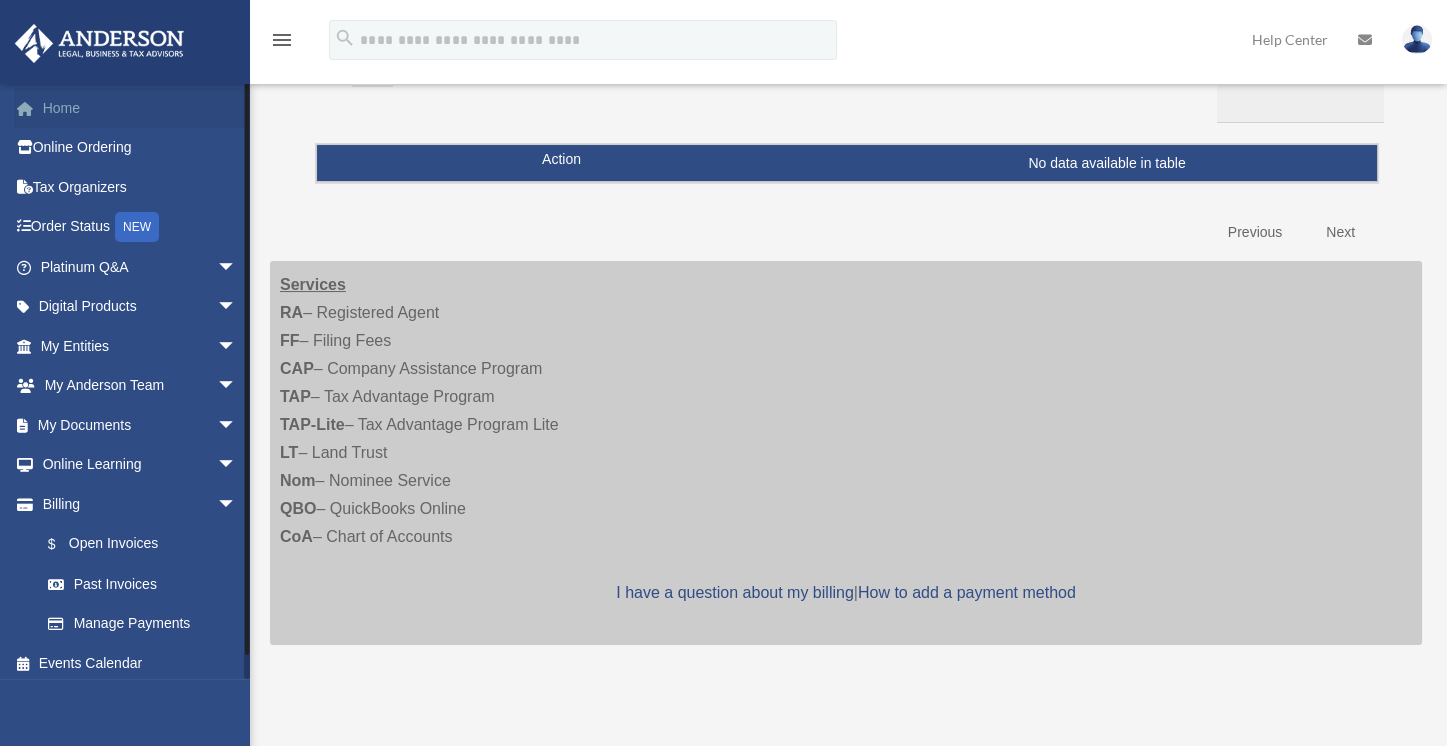 click on "Home" at bounding box center [140, 108] 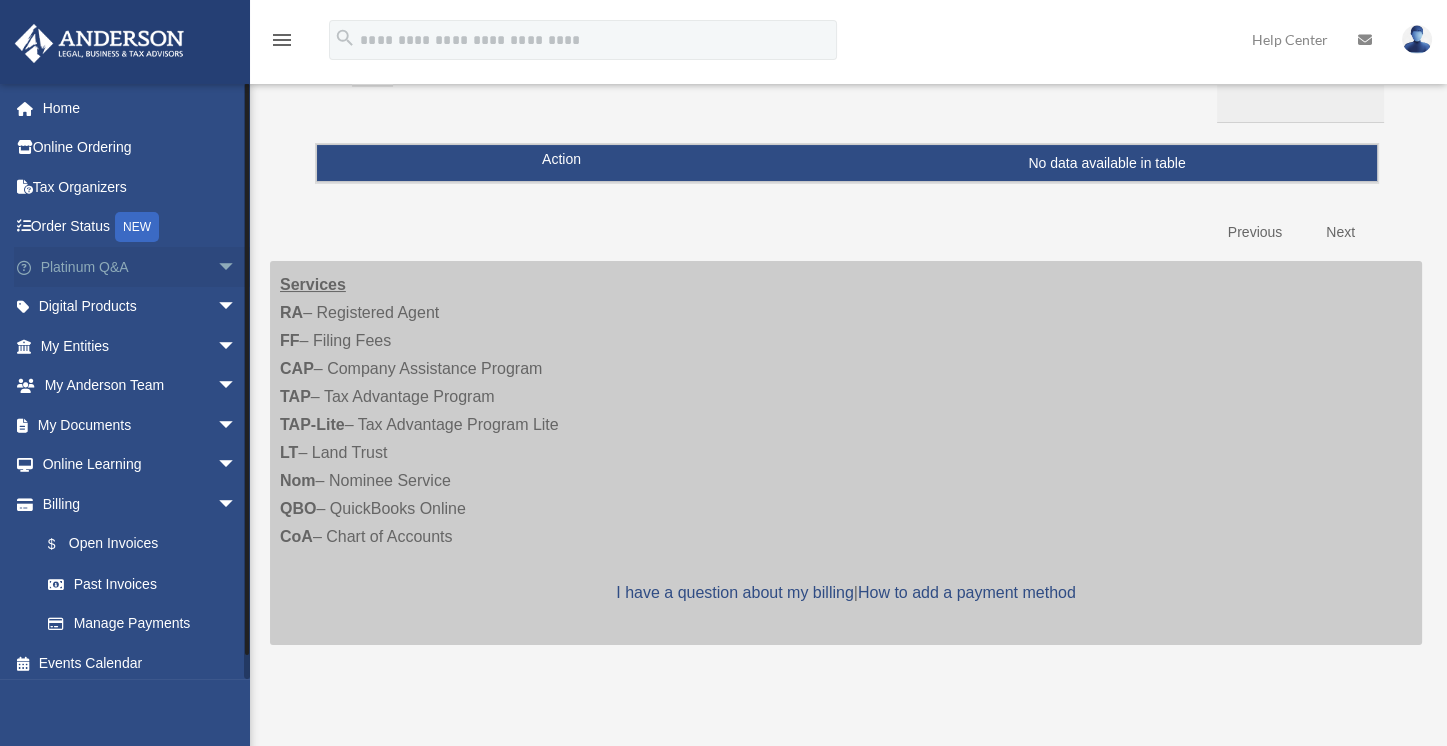 click on "Platinum Q&A arrow_drop_down" at bounding box center (140, 267) 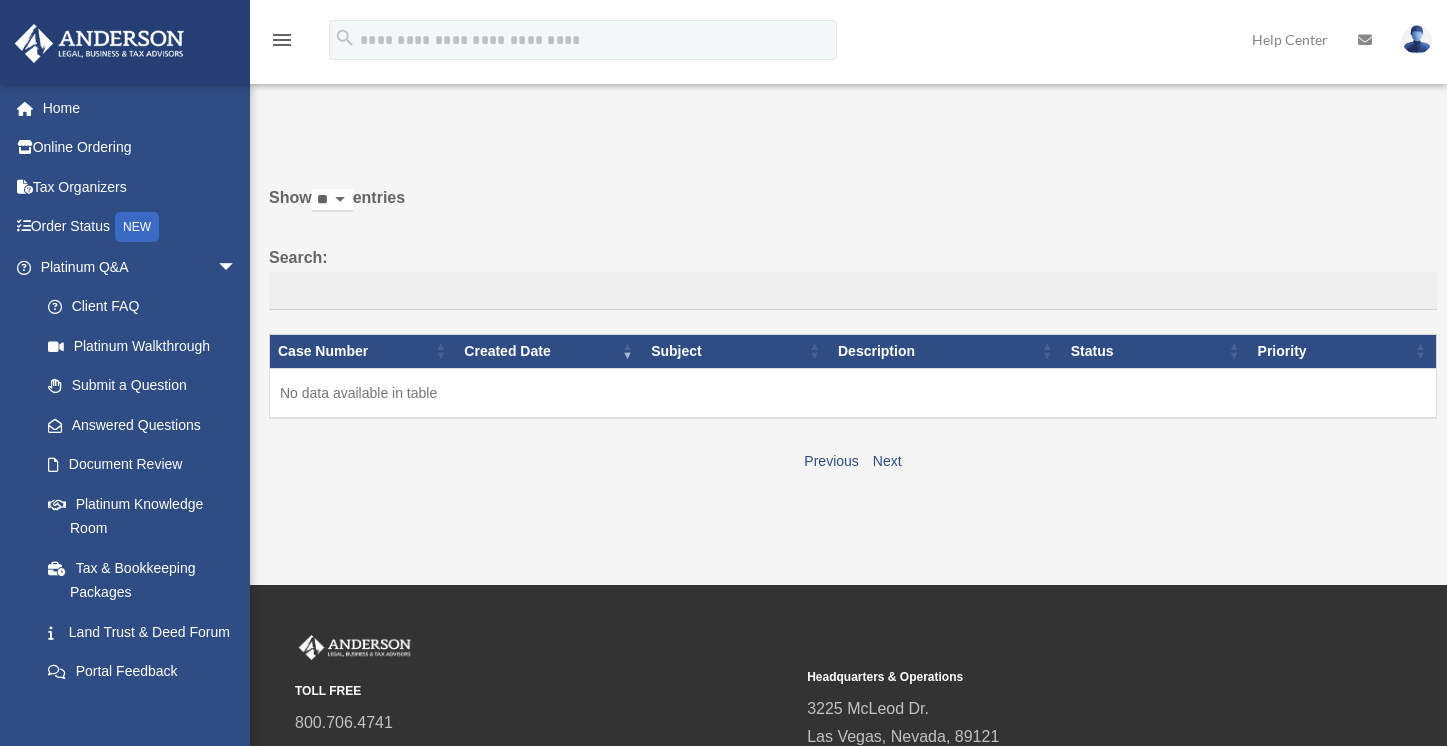 scroll, scrollTop: 0, scrollLeft: 0, axis: both 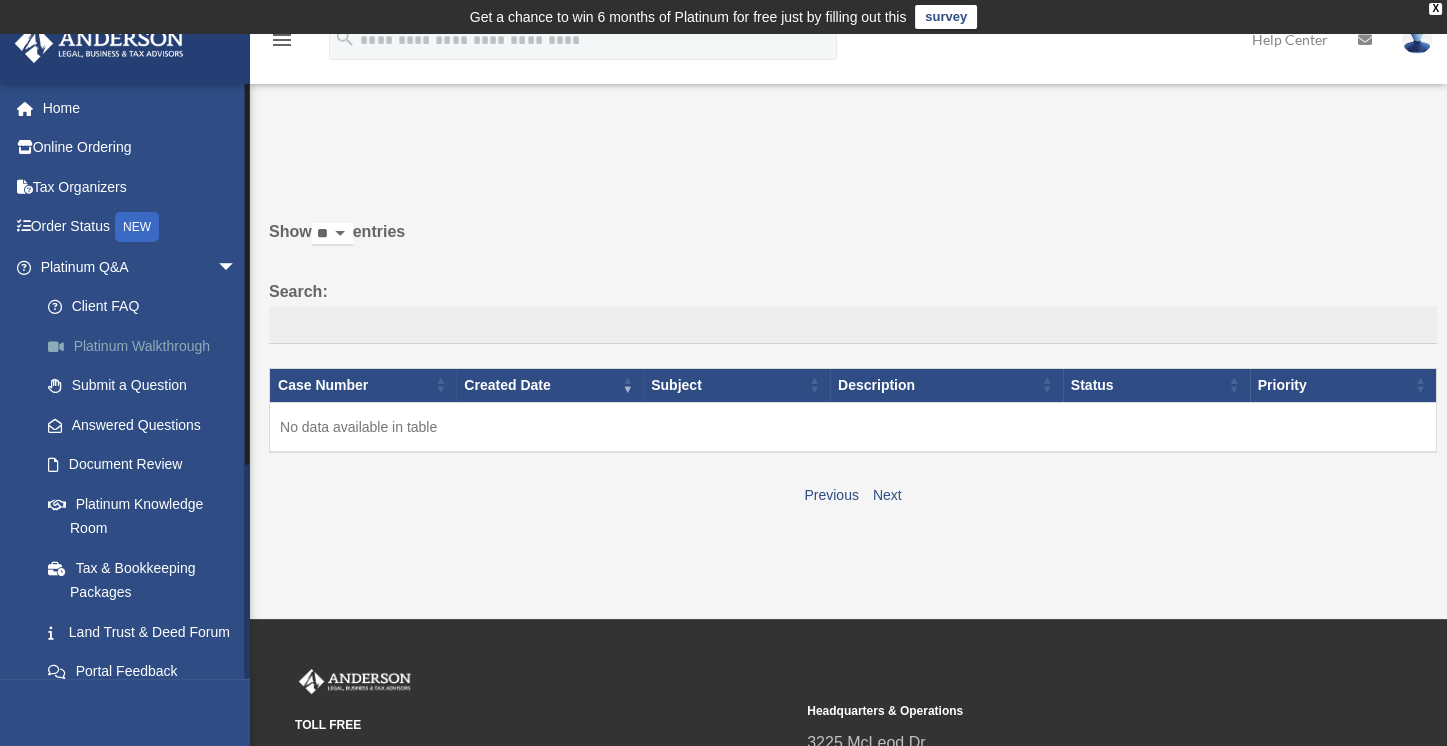 click on "Platinum Walkthrough" at bounding box center (147, 346) 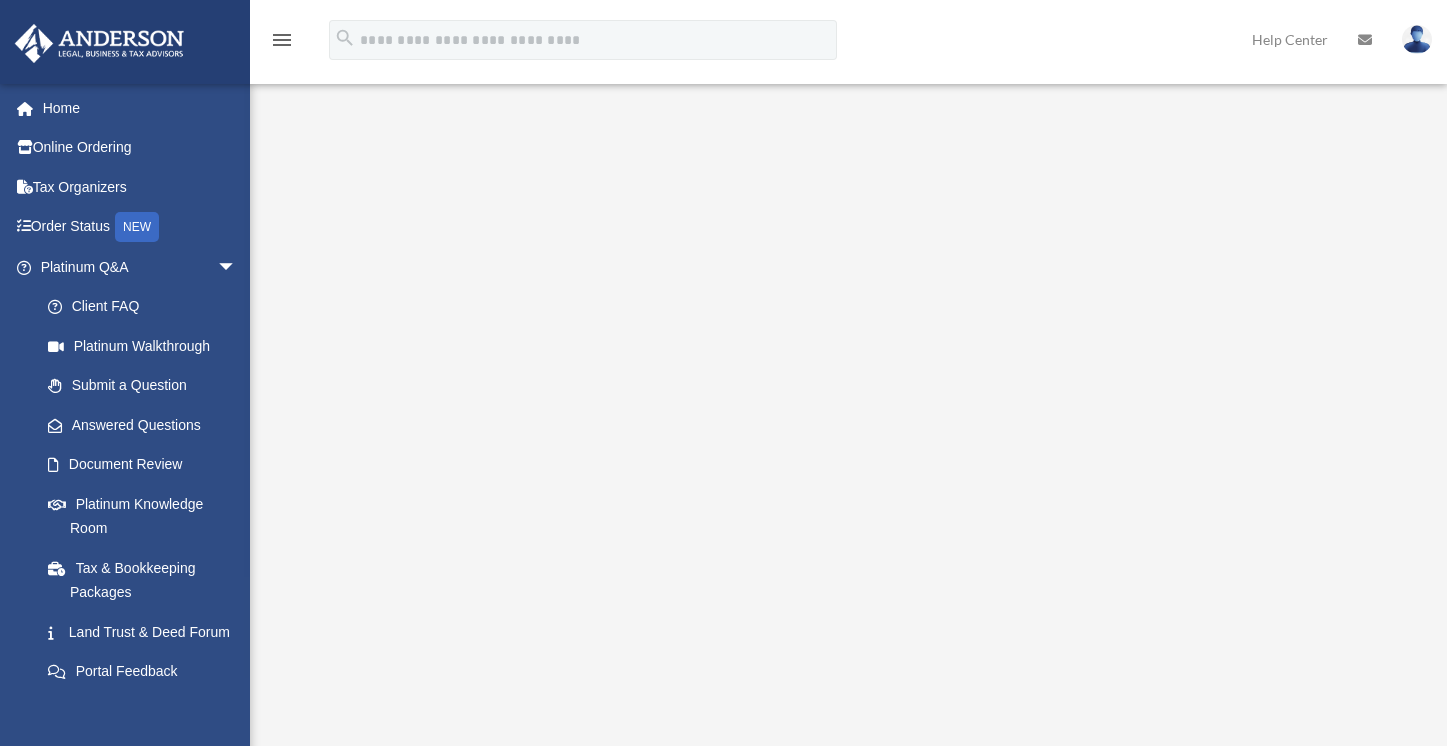 scroll, scrollTop: 0, scrollLeft: 0, axis: both 